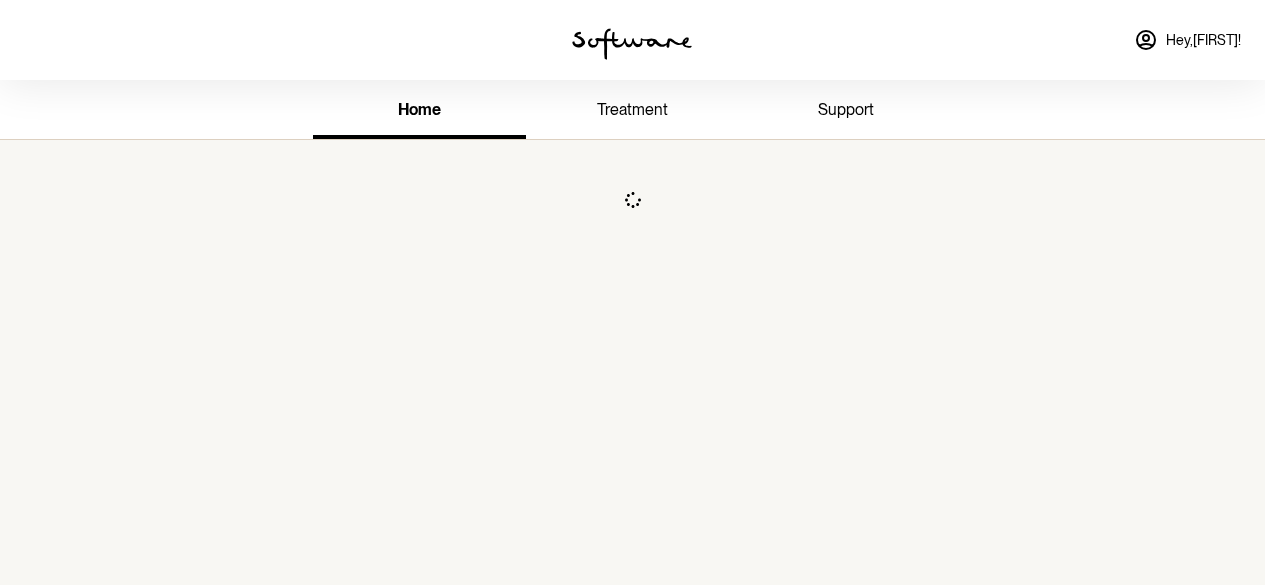 scroll, scrollTop: 0, scrollLeft: 0, axis: both 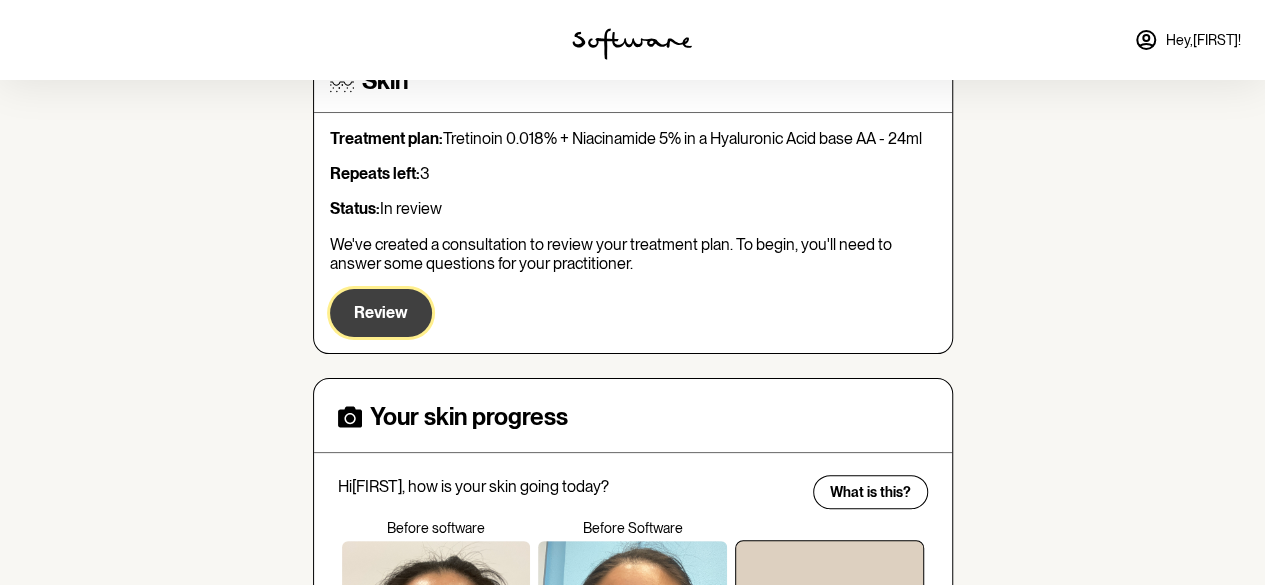 click on "Review" at bounding box center [381, 312] 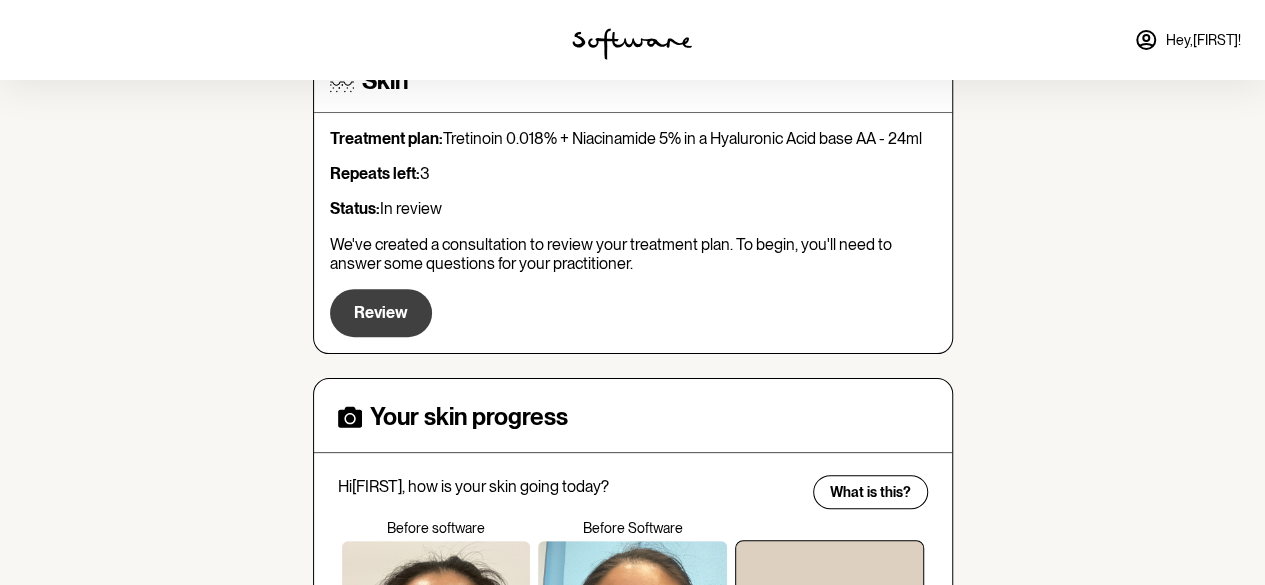 scroll, scrollTop: 0, scrollLeft: 0, axis: both 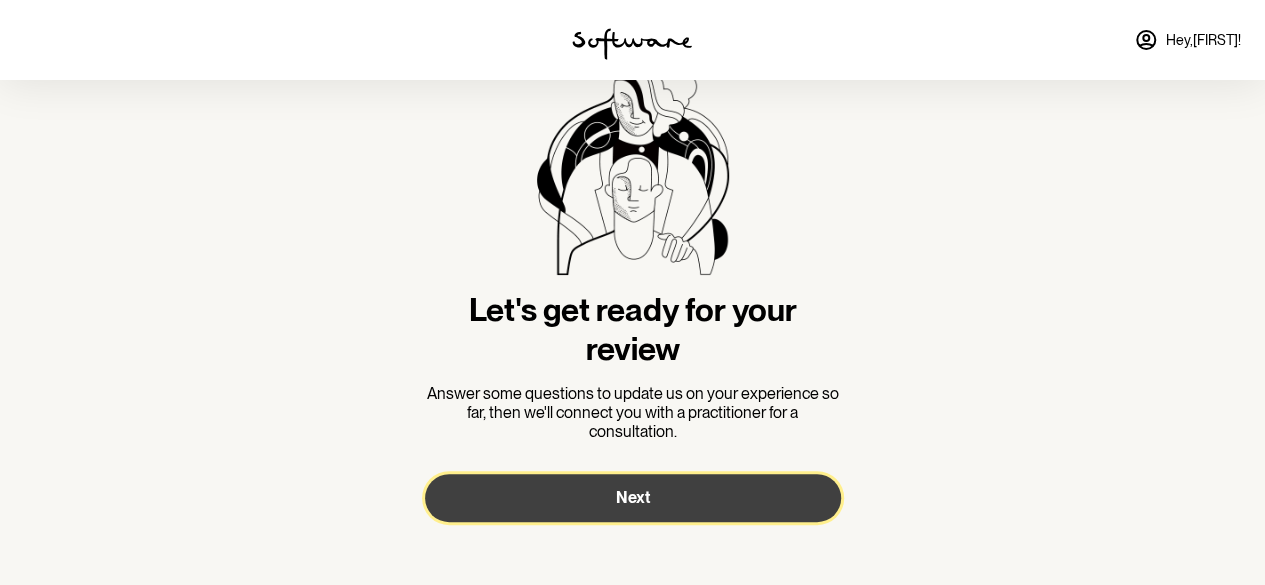 click on "Next" at bounding box center (633, 498) 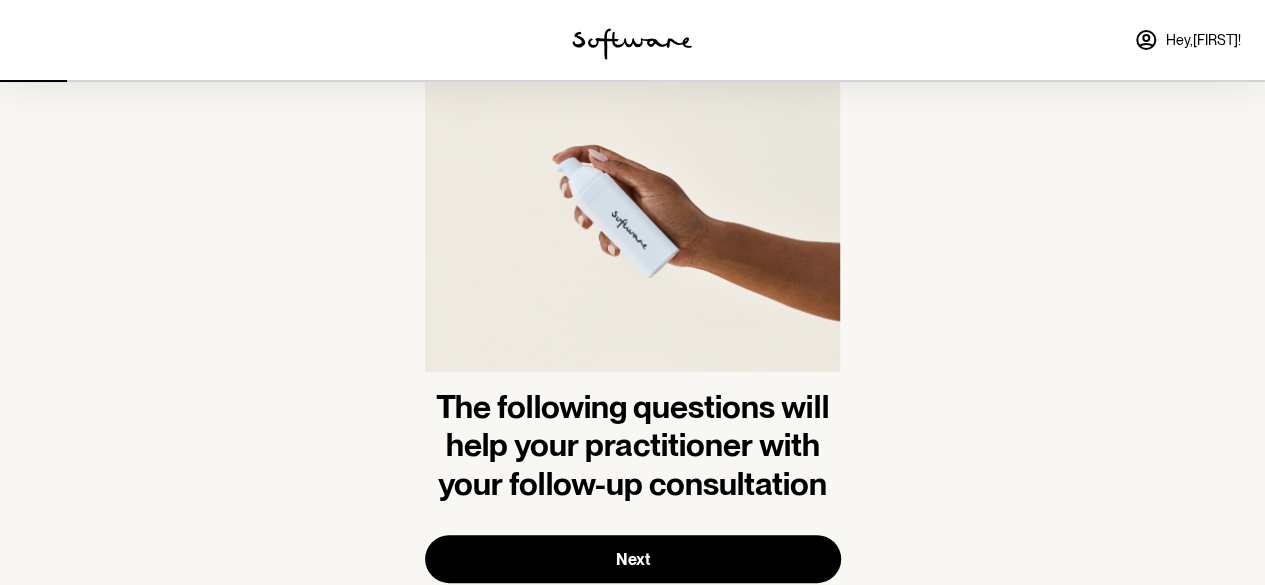scroll, scrollTop: 0, scrollLeft: 0, axis: both 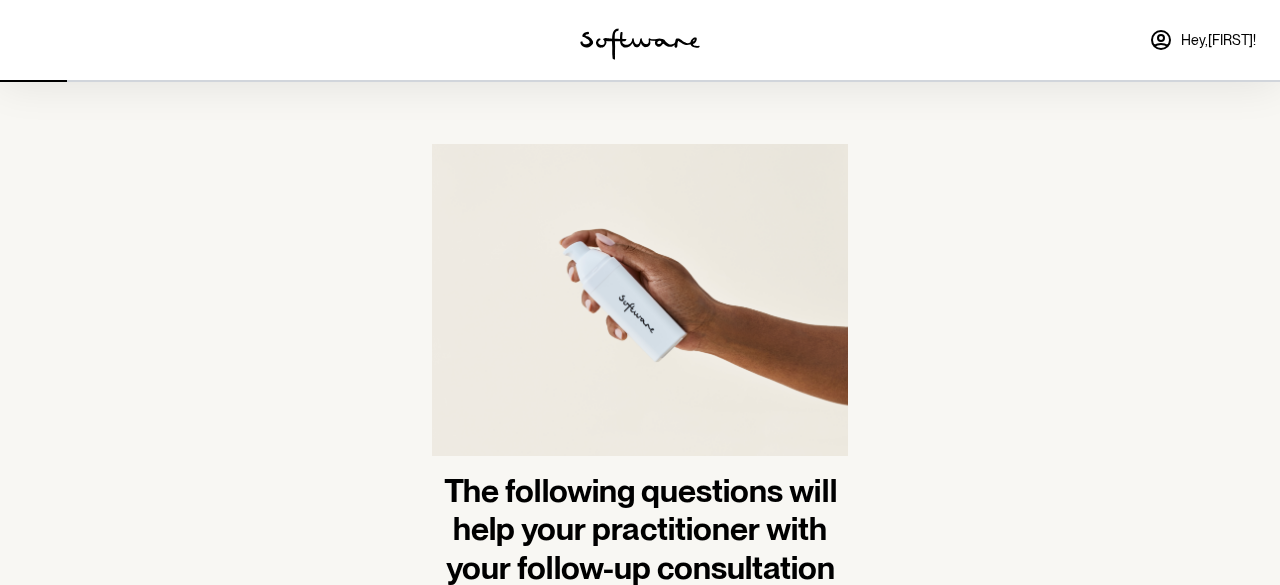 click on "Next" at bounding box center [640, 643] 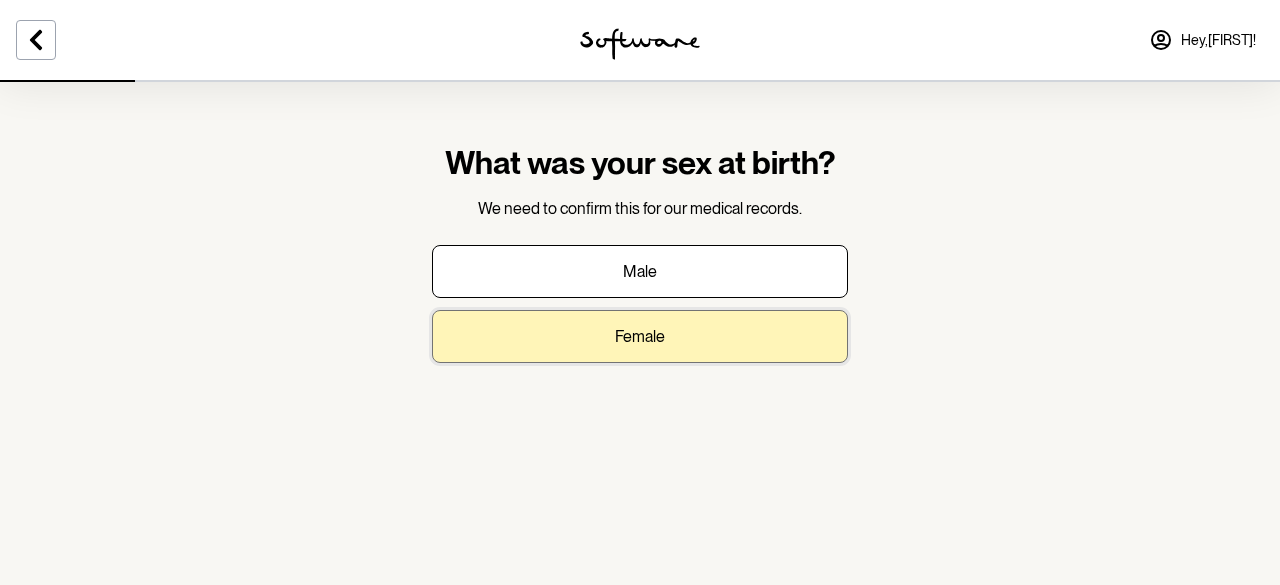 click on "Female" at bounding box center (640, 336) 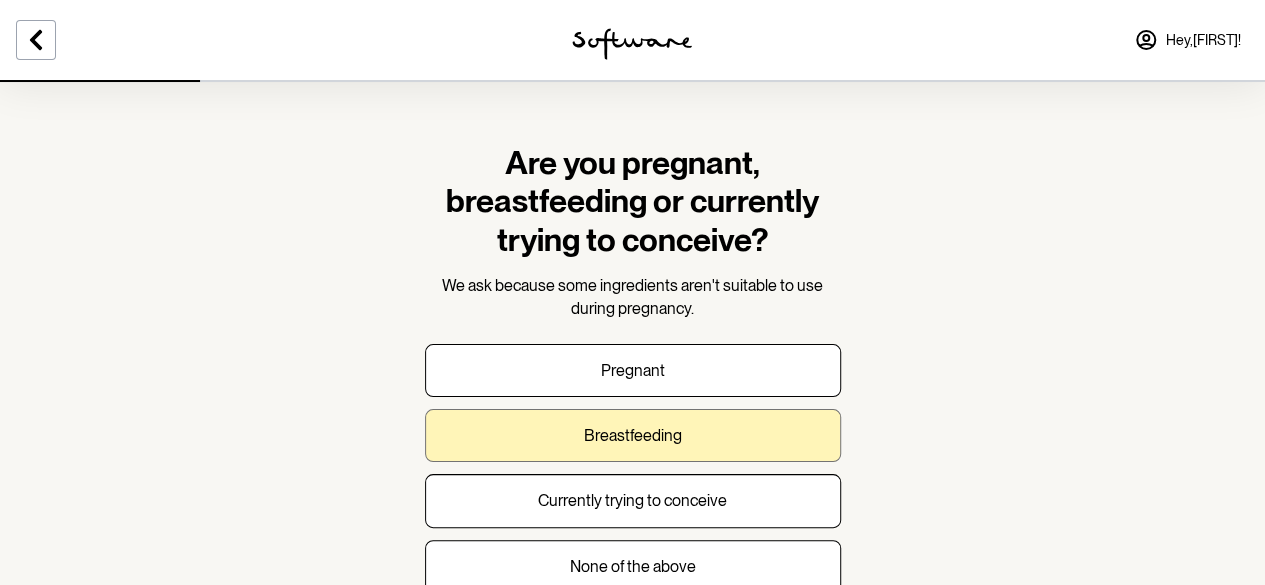 scroll, scrollTop: 100, scrollLeft: 0, axis: vertical 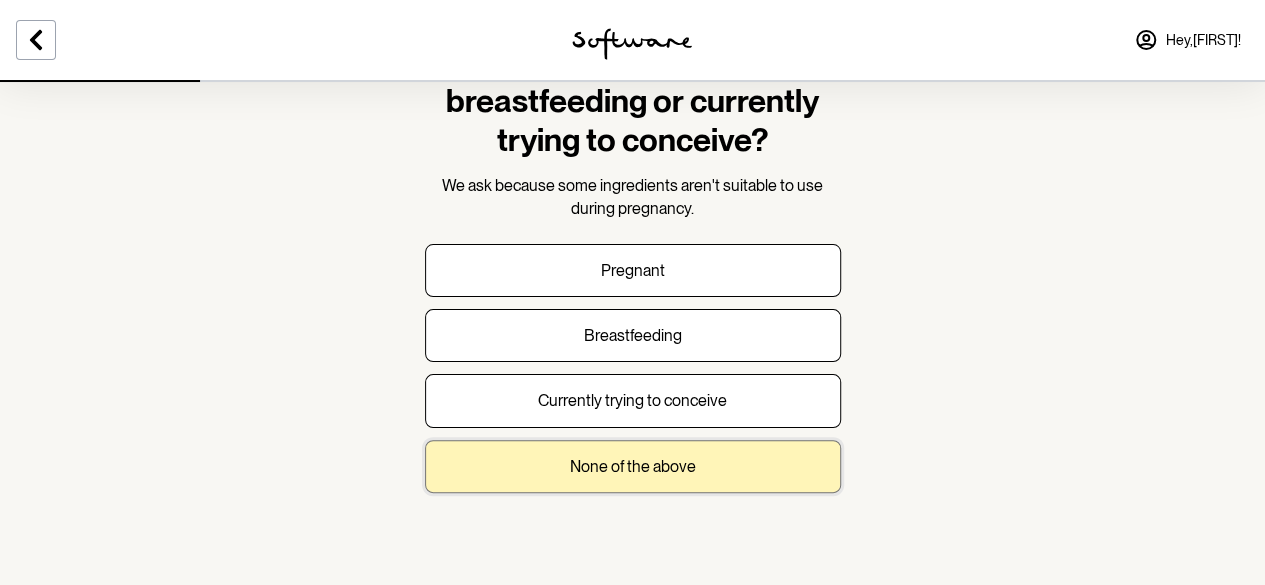 click on "None of the above" at bounding box center [633, 466] 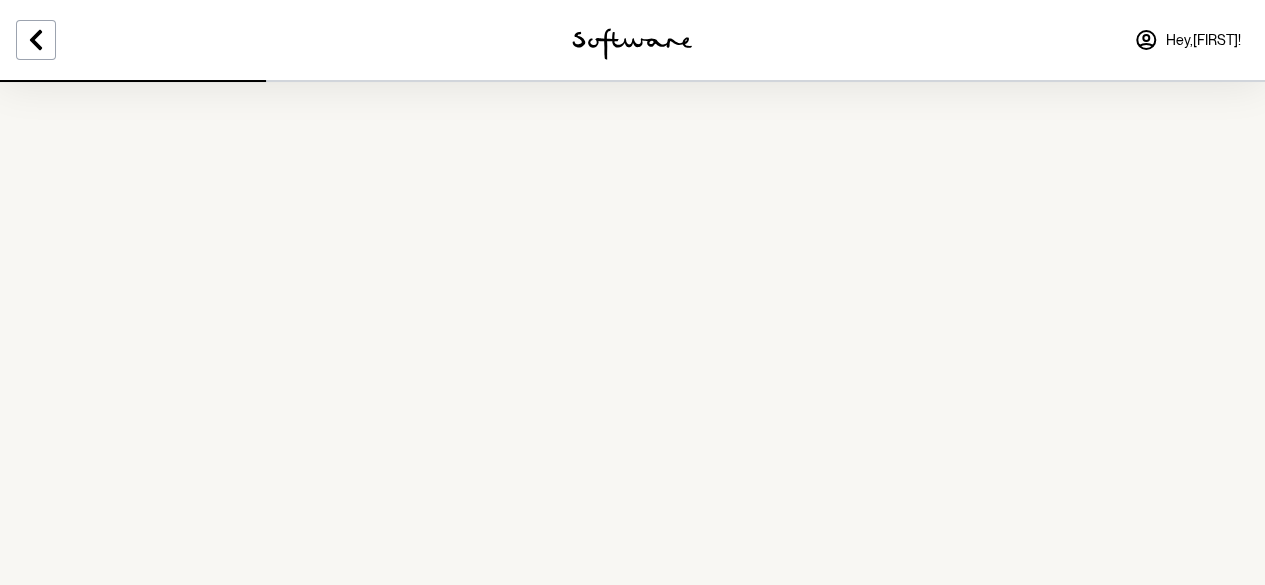 scroll, scrollTop: 0, scrollLeft: 0, axis: both 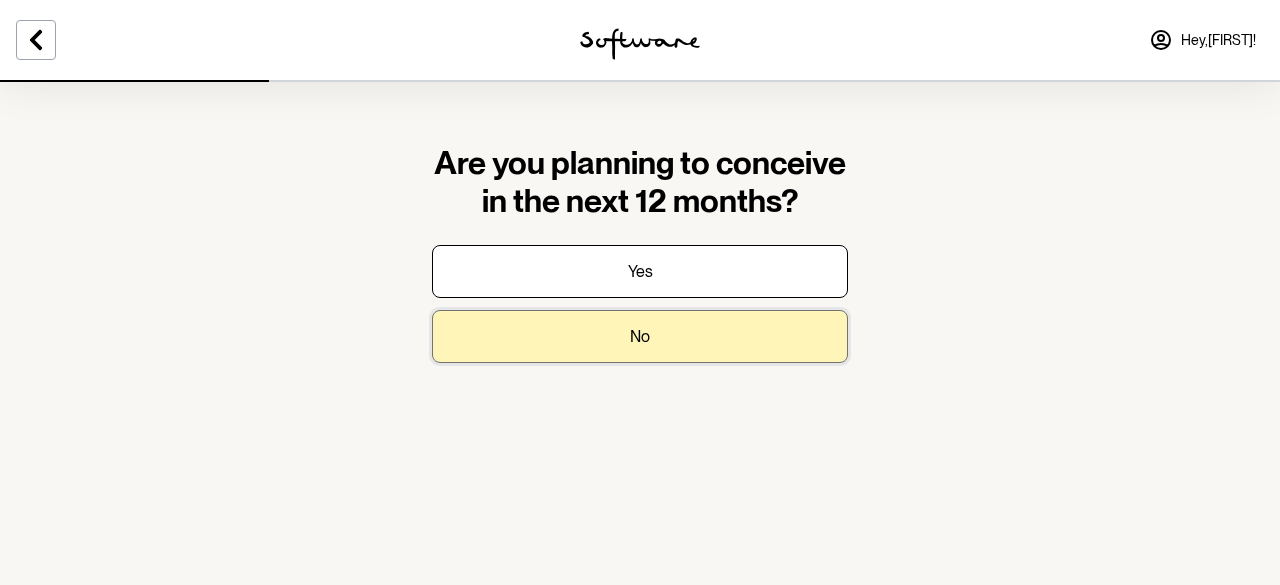 click on "No" at bounding box center (640, 336) 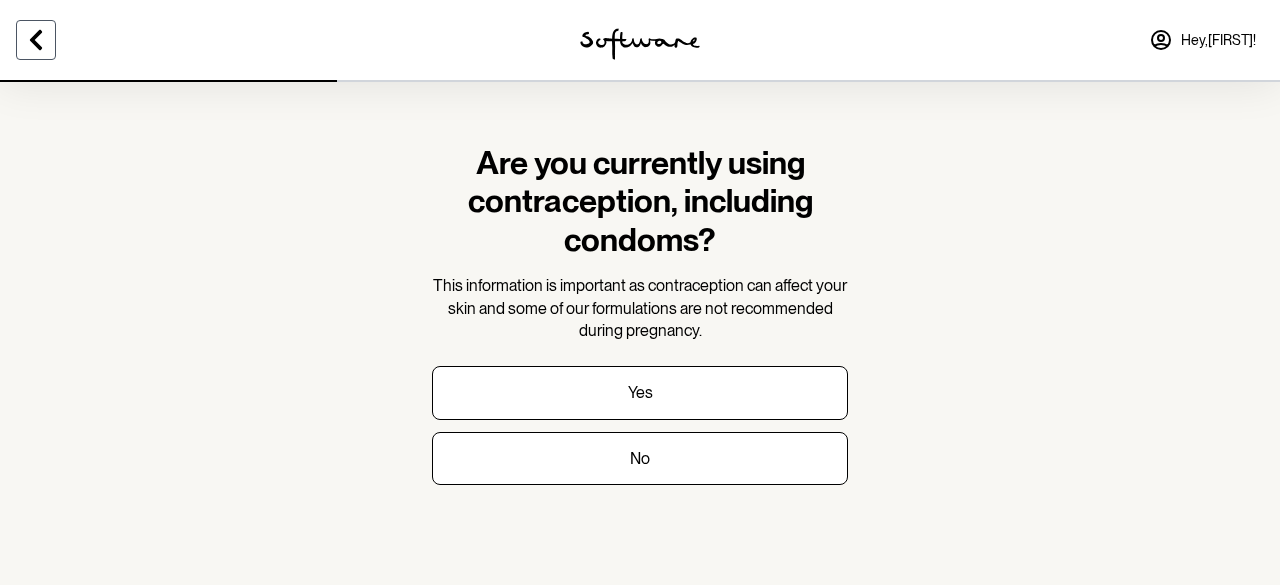 click 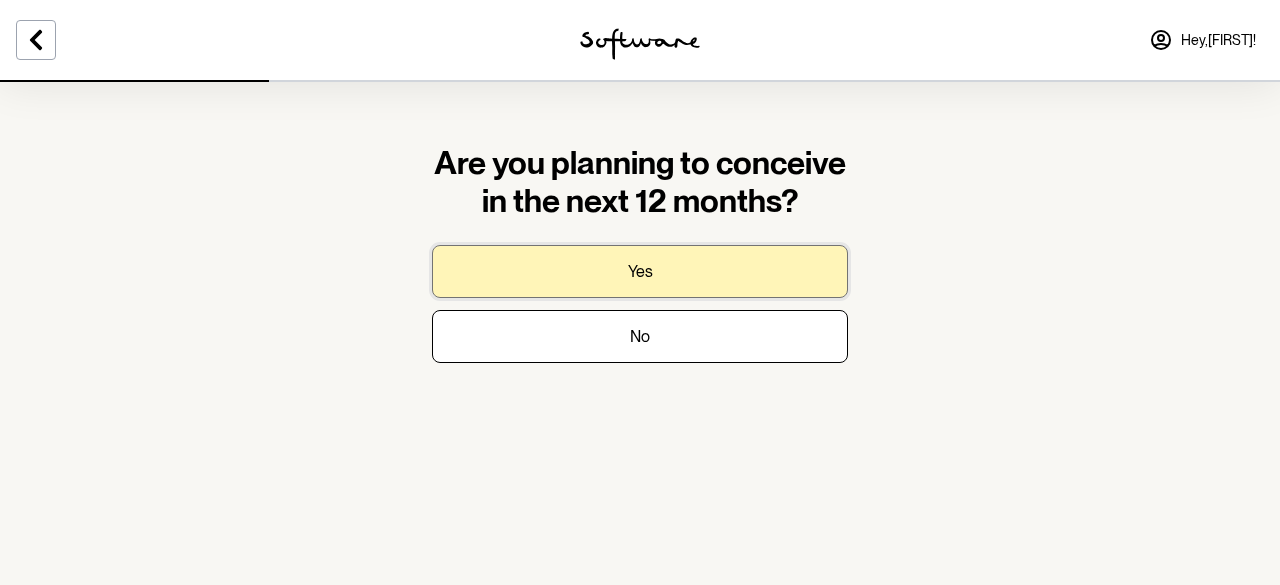 click on "Yes" at bounding box center [640, 271] 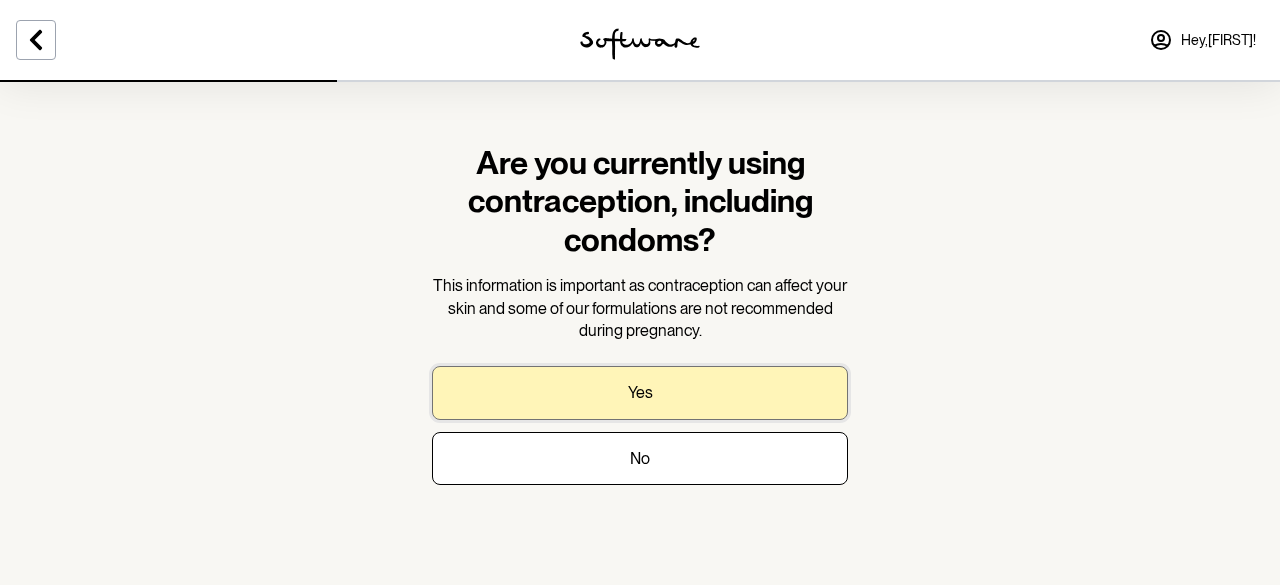 click on "Yes" at bounding box center (640, 392) 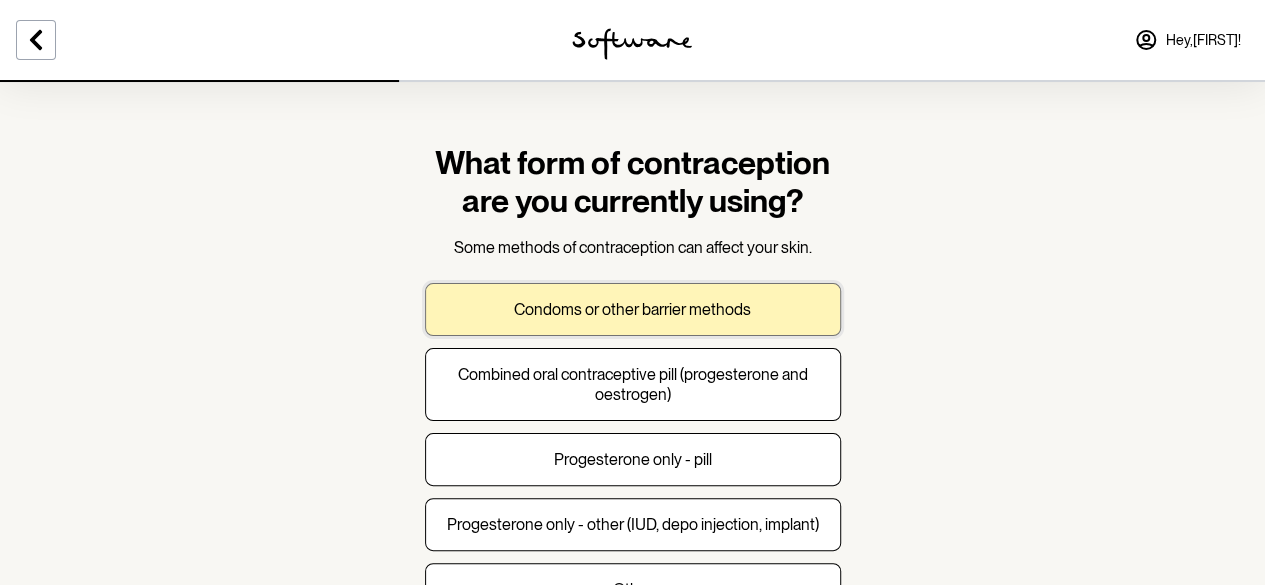 click on "Condoms or other barrier methods" at bounding box center [632, 309] 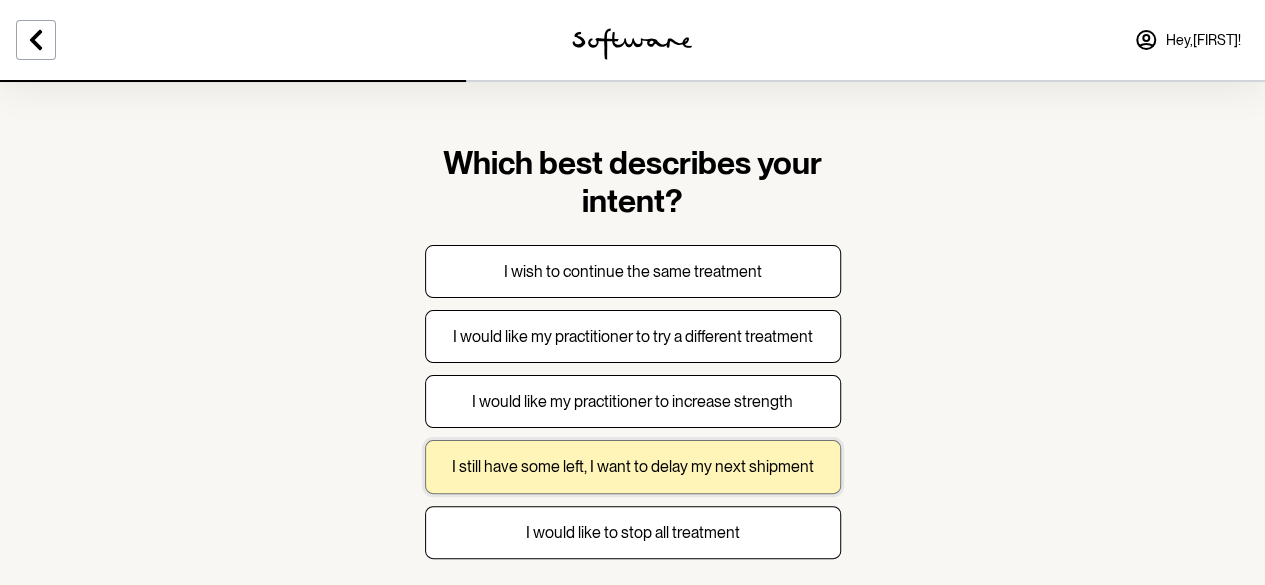 click on "I still have some left, I want to delay my next shipment" at bounding box center (633, 466) 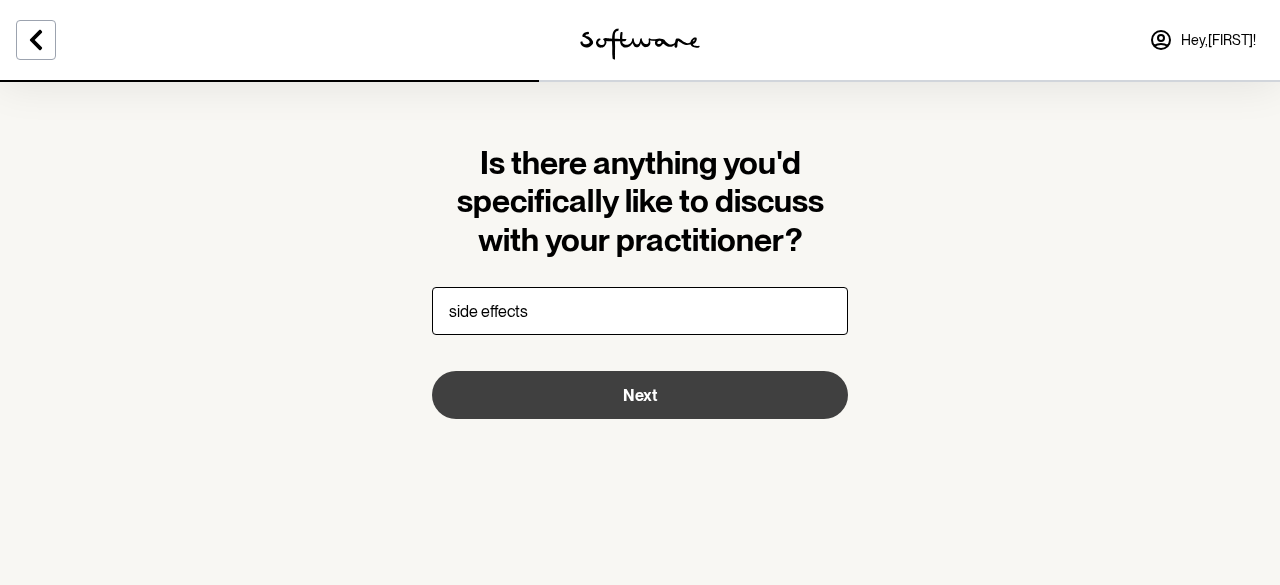 type on "side effects" 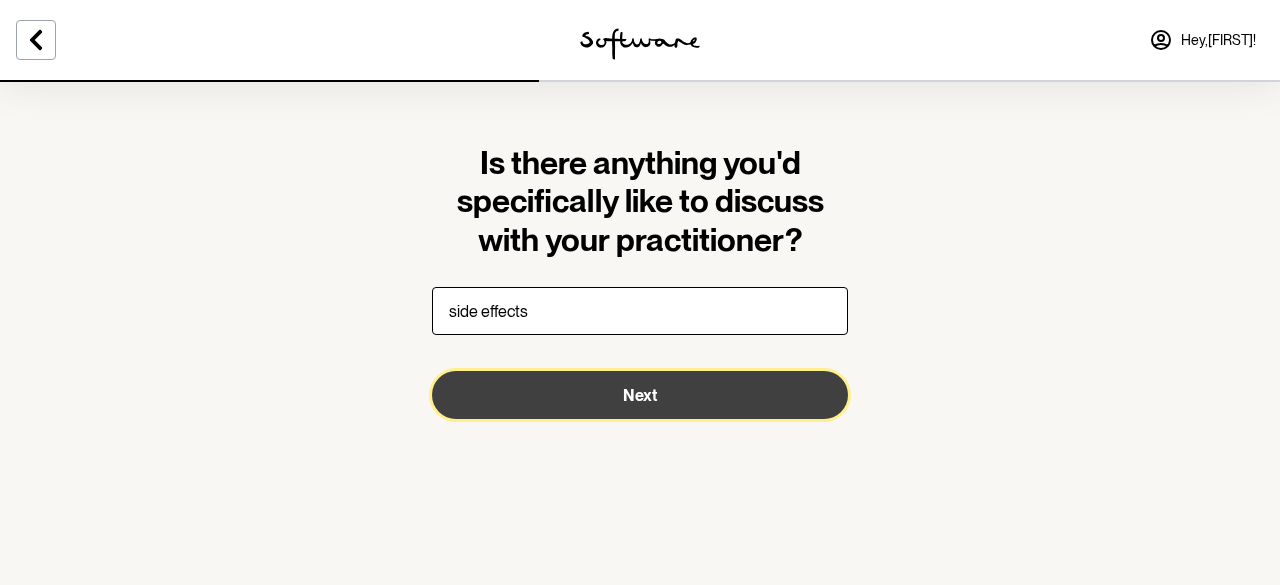 click on "Next" at bounding box center (640, 395) 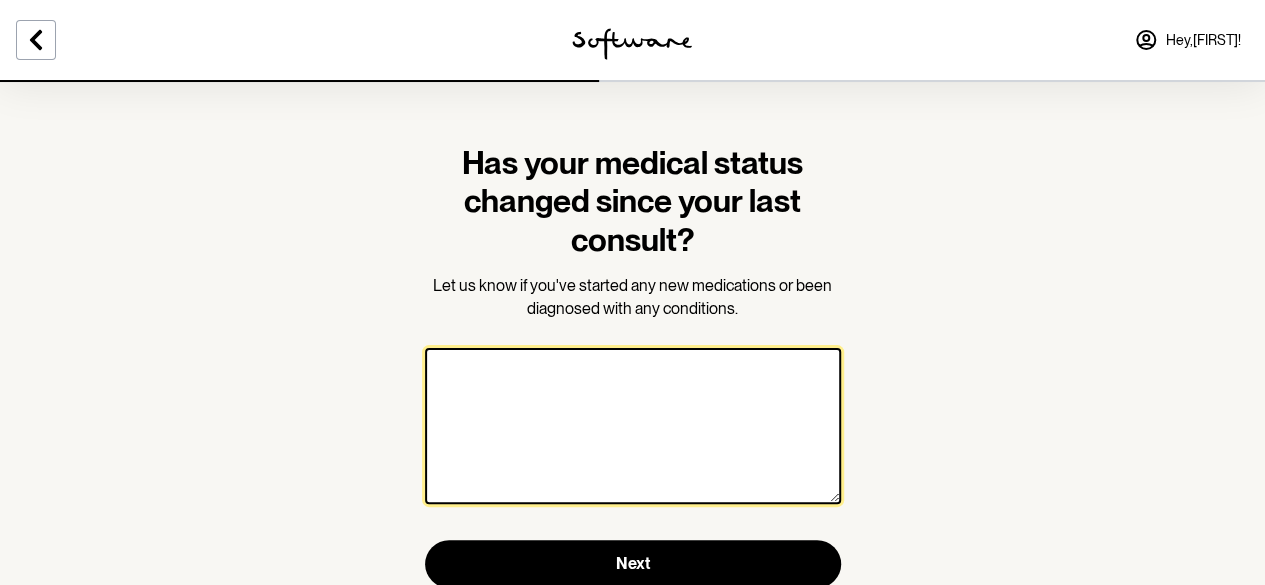 click at bounding box center [633, 426] 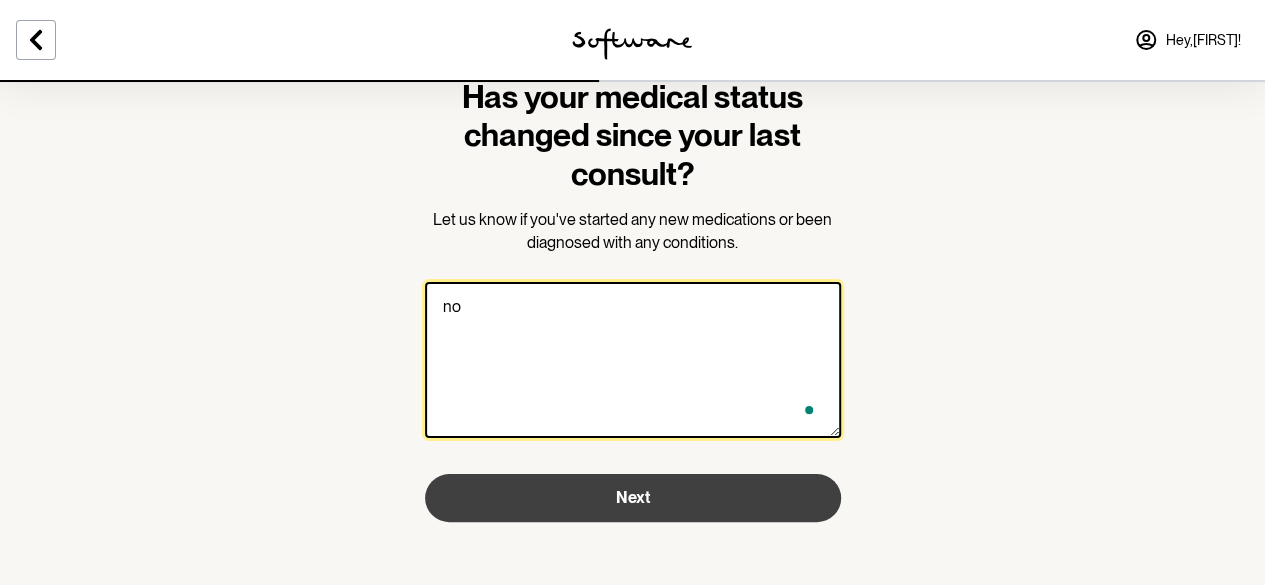 type on "no" 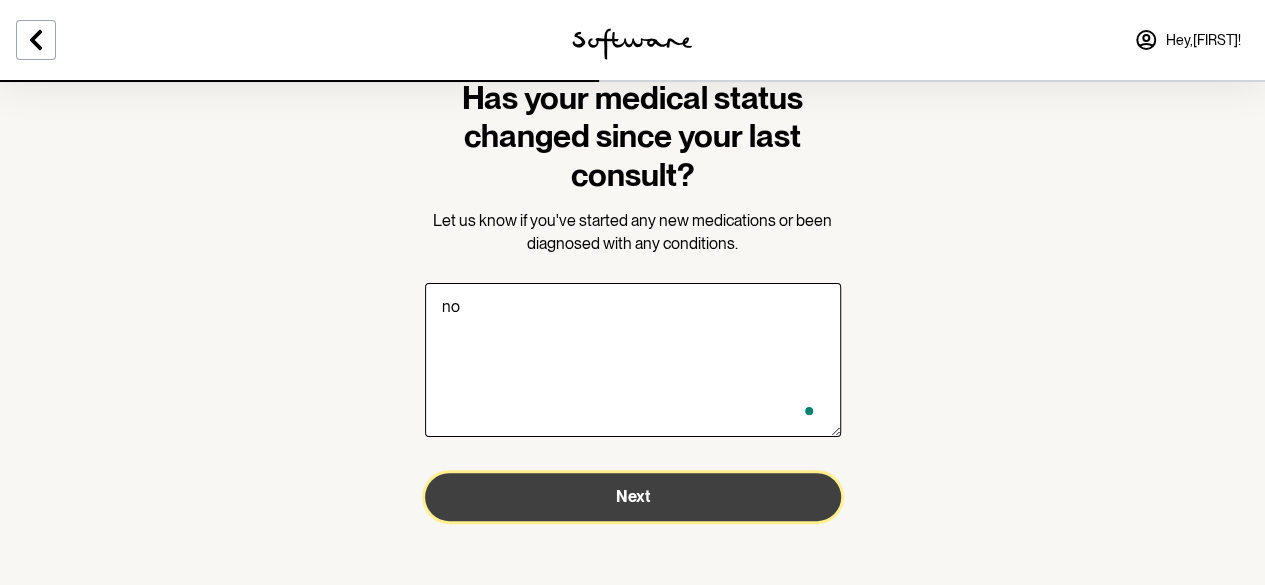 scroll, scrollTop: 64, scrollLeft: 0, axis: vertical 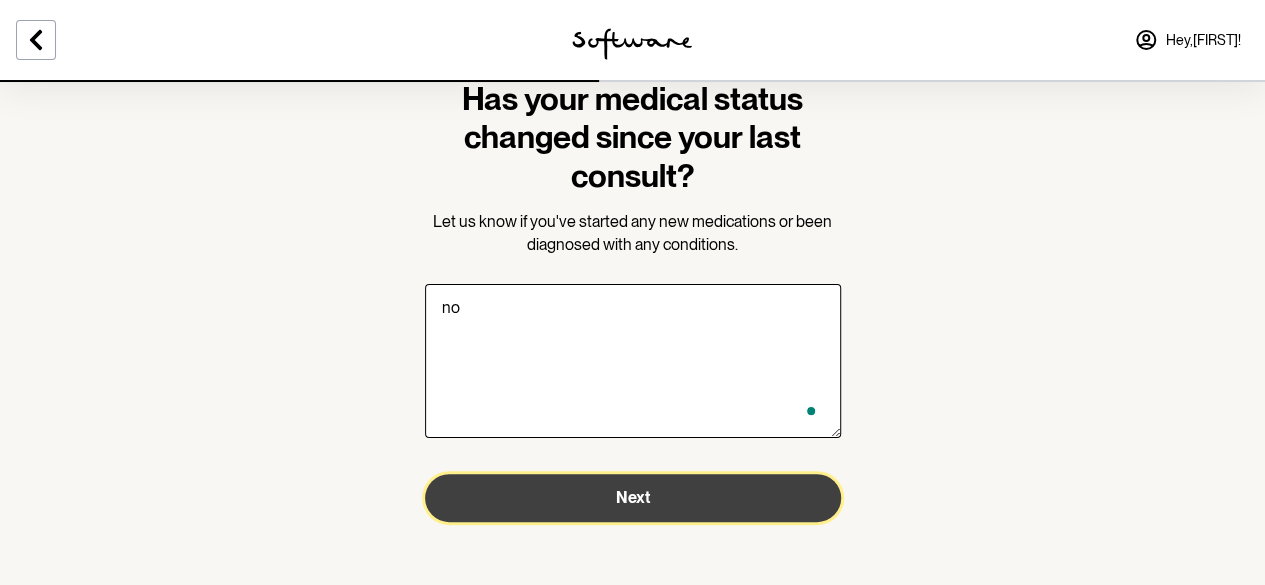 click on "Next" at bounding box center (633, 497) 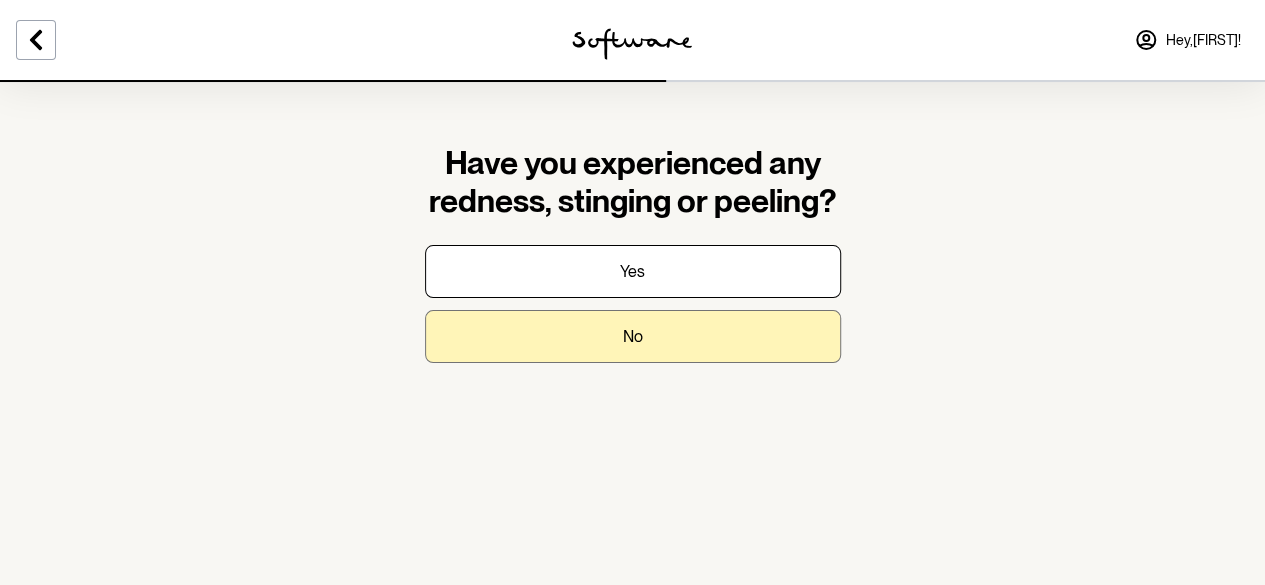 scroll, scrollTop: 0, scrollLeft: 0, axis: both 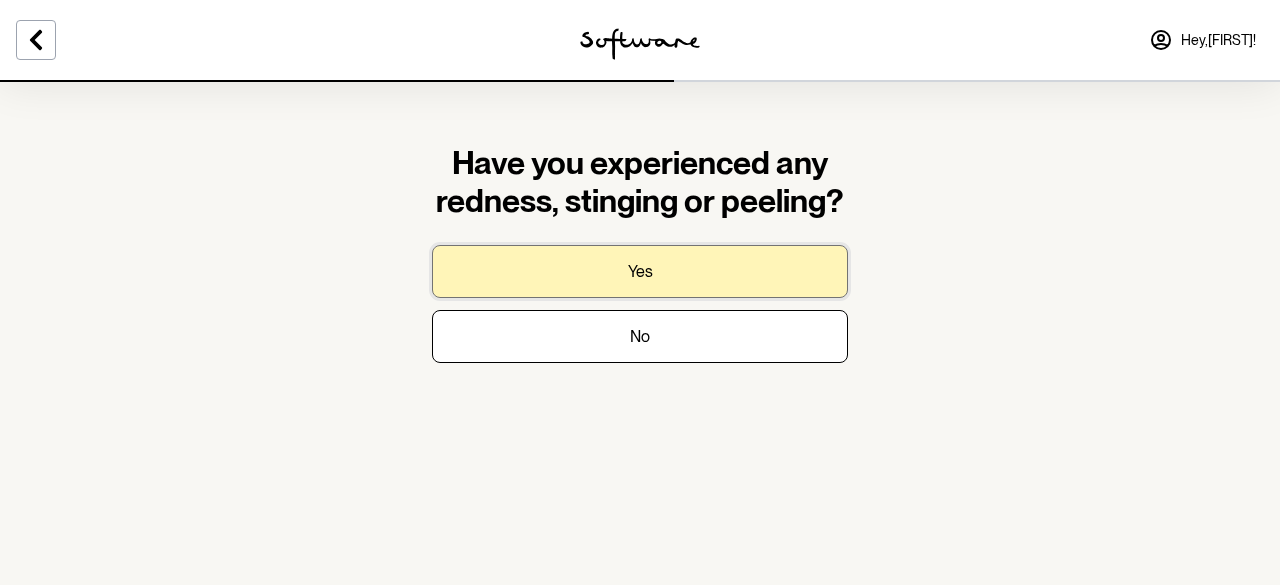 click on "Yes" at bounding box center [640, 271] 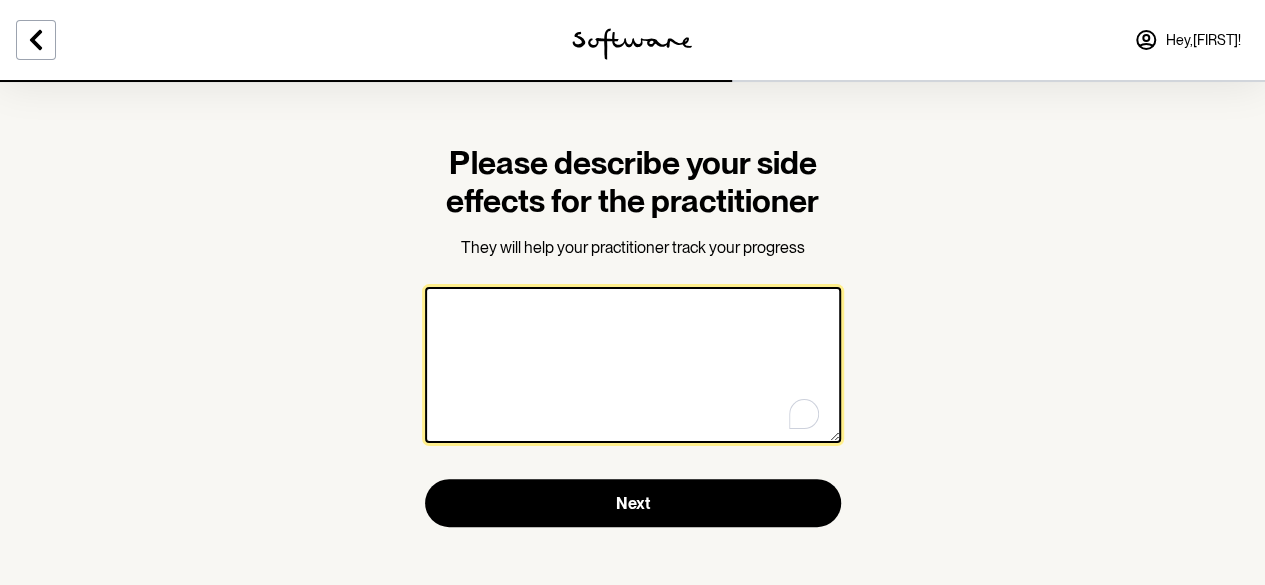 click at bounding box center [633, 365] 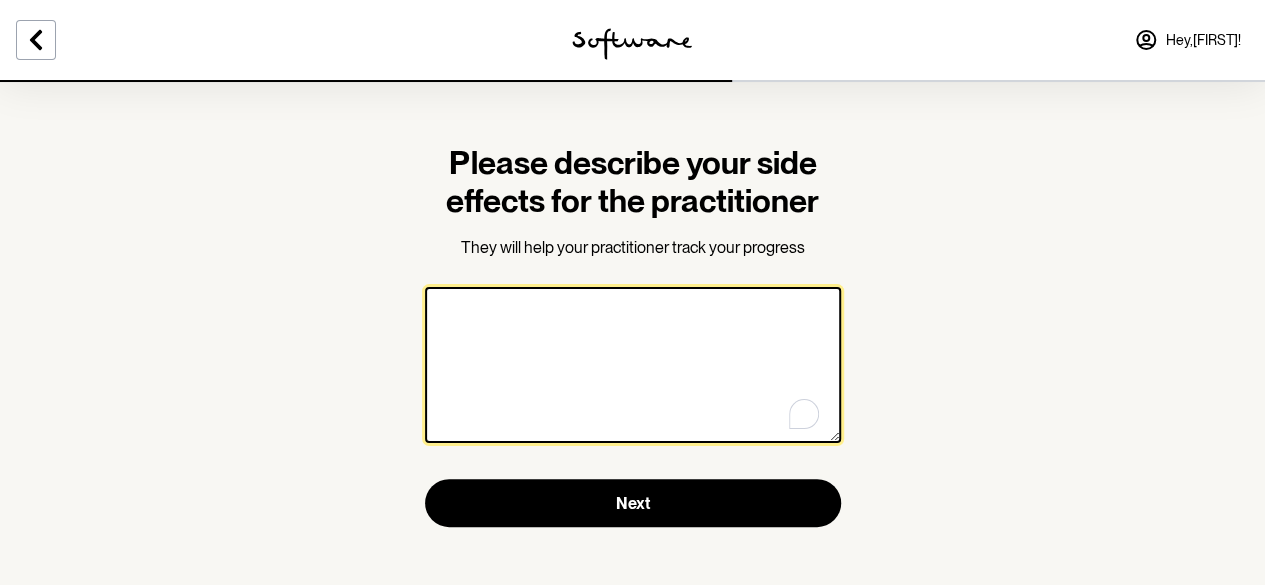 type on "p" 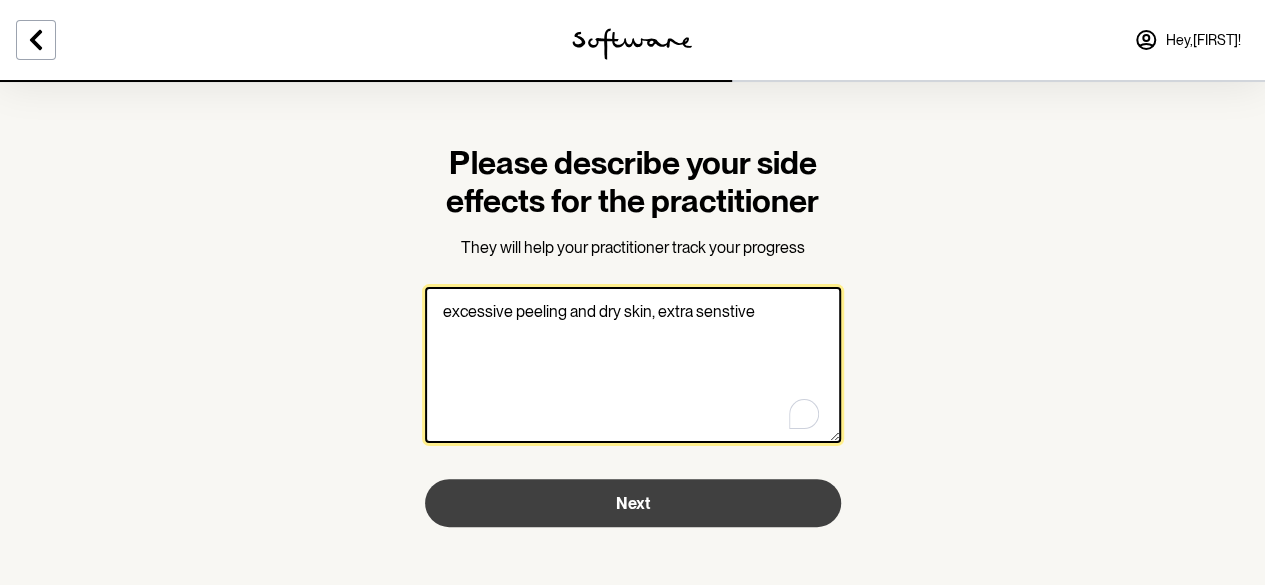 type on "excessive peeling and dry skin, extra senstive" 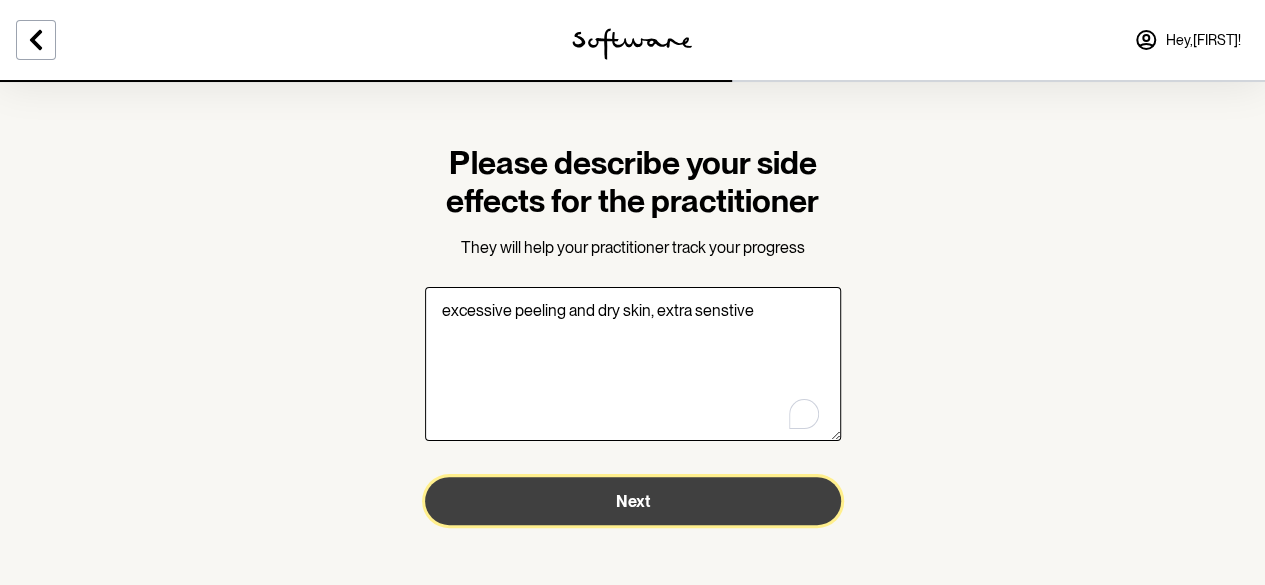 click on "Next" at bounding box center [633, 501] 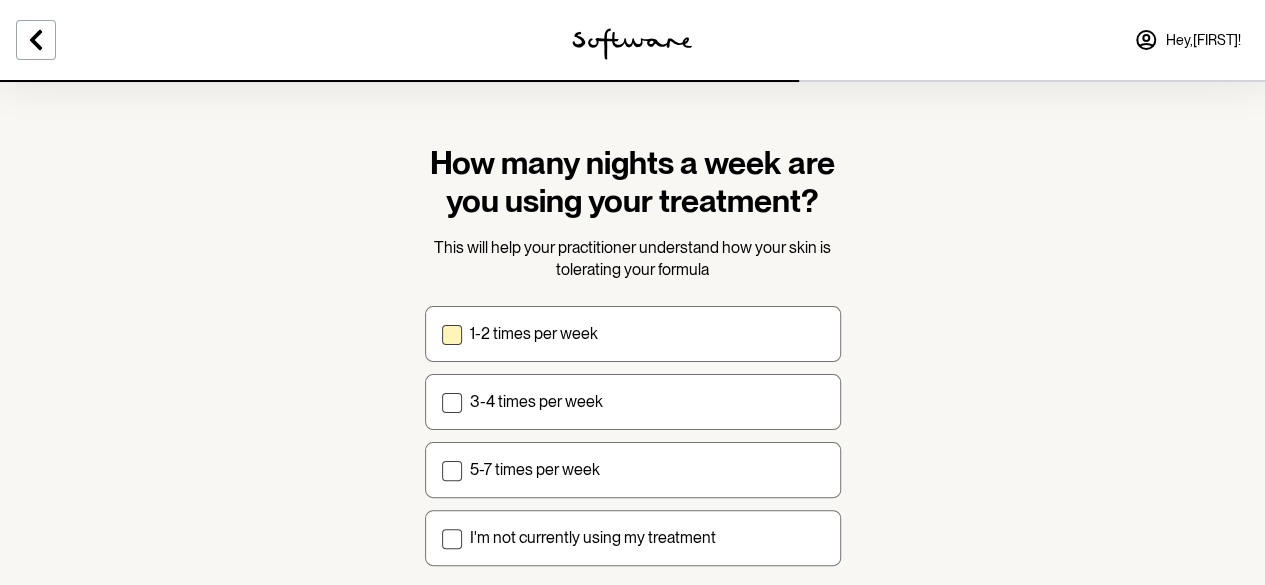 click on "1-2 times per week" at bounding box center [647, 333] 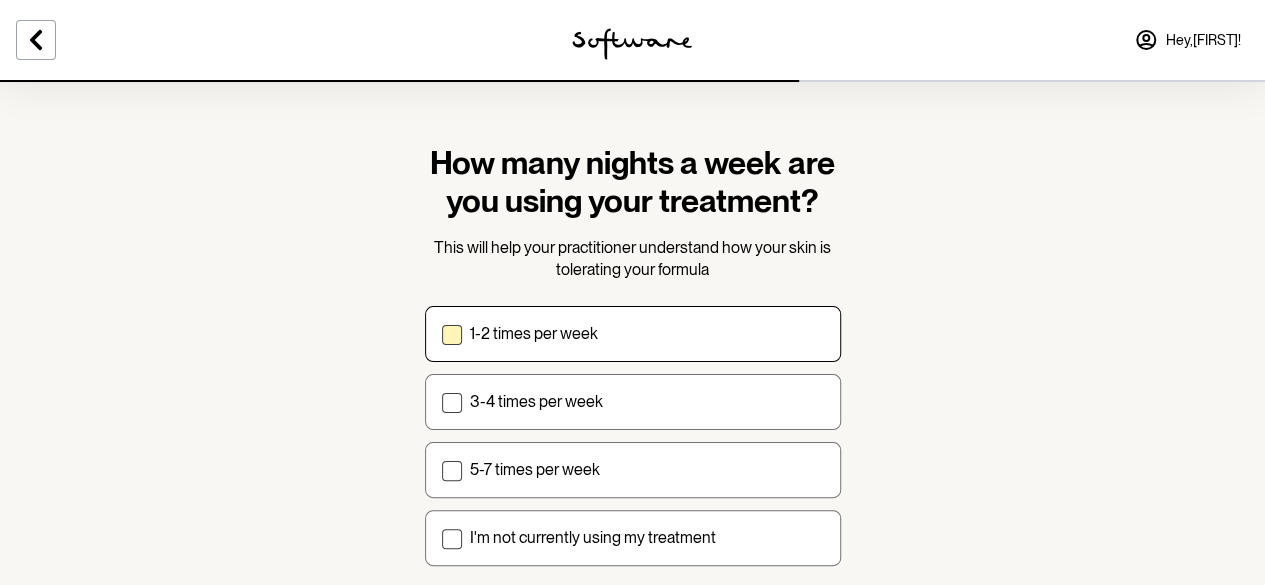 click on "1-2 times per week" at bounding box center [441, 333] 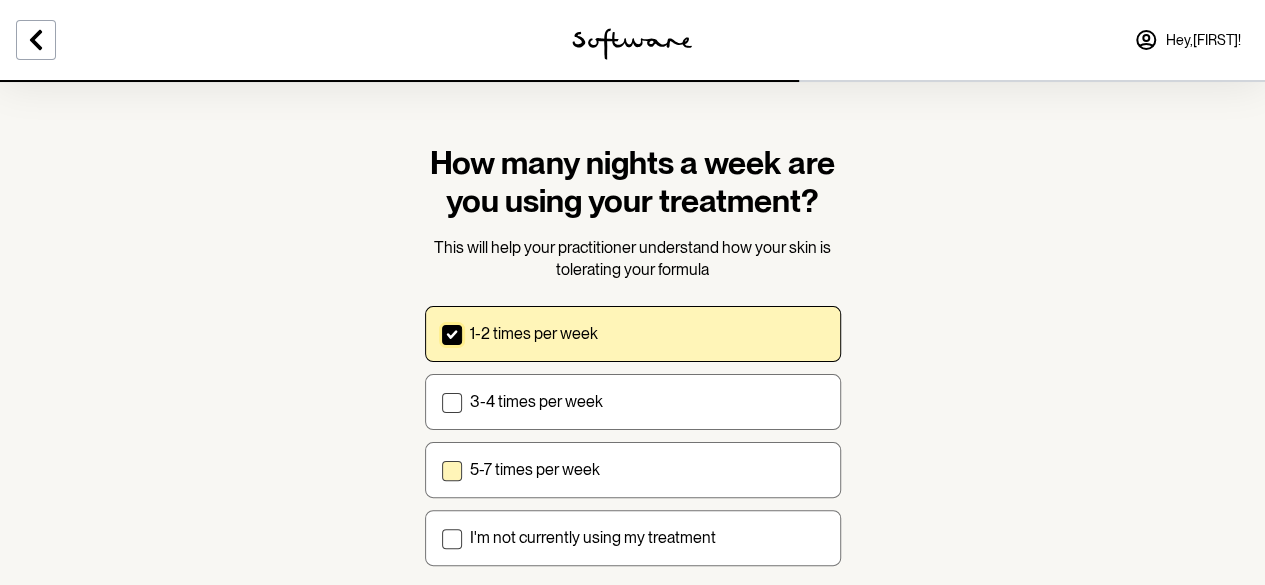 scroll, scrollTop: 121, scrollLeft: 0, axis: vertical 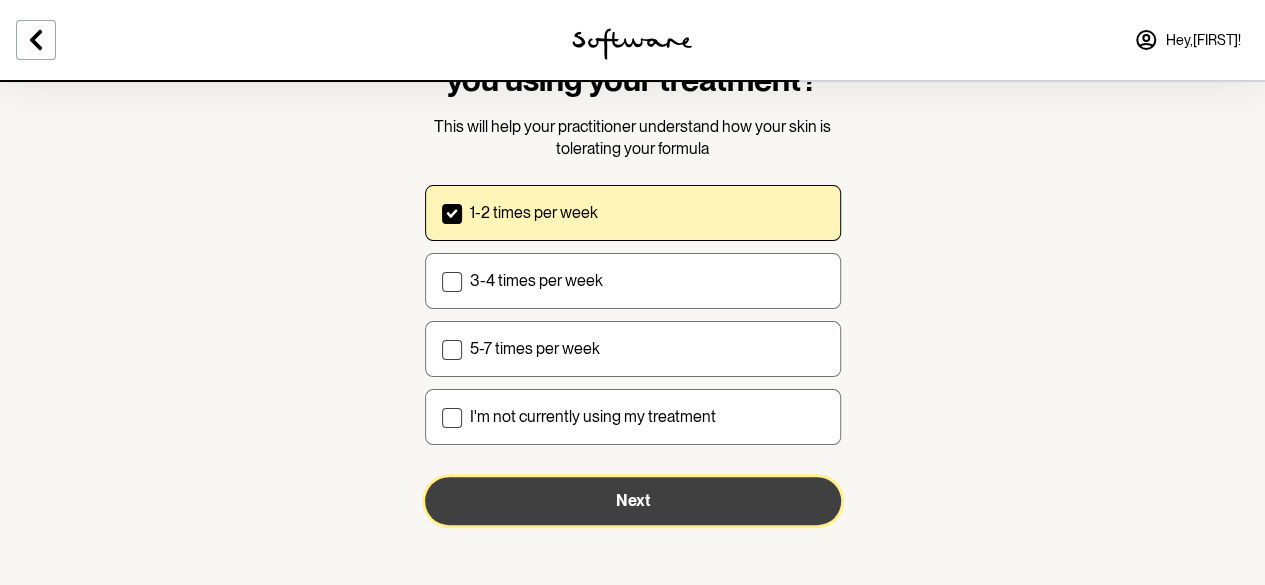 click on "Next" at bounding box center [633, 501] 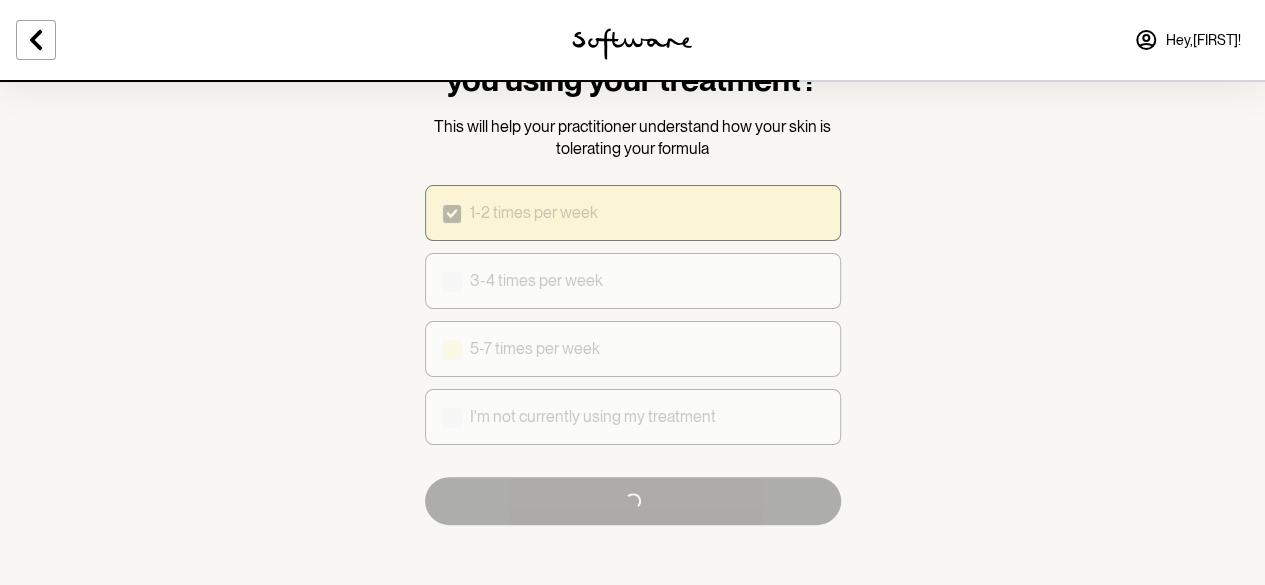 scroll, scrollTop: 0, scrollLeft: 0, axis: both 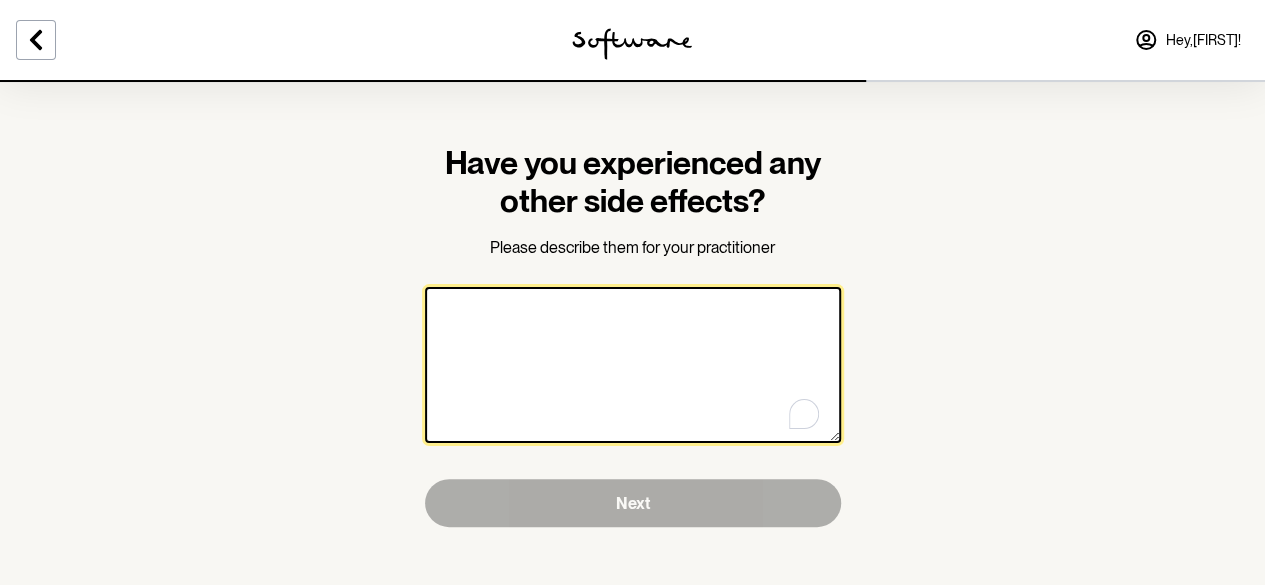 click at bounding box center [633, 365] 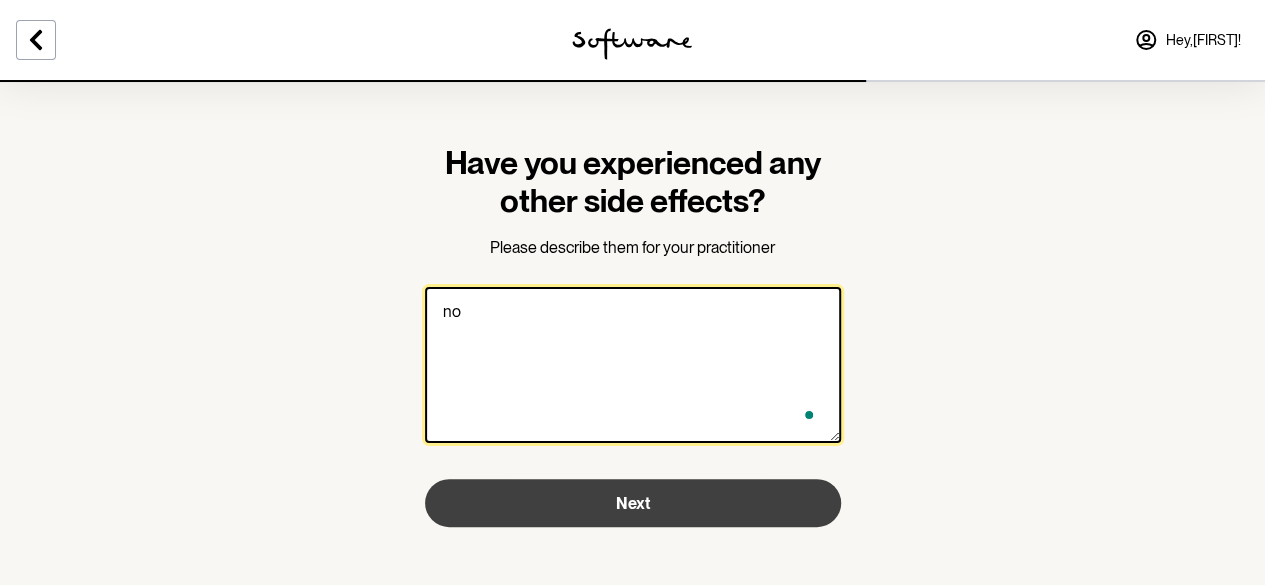 type on "no" 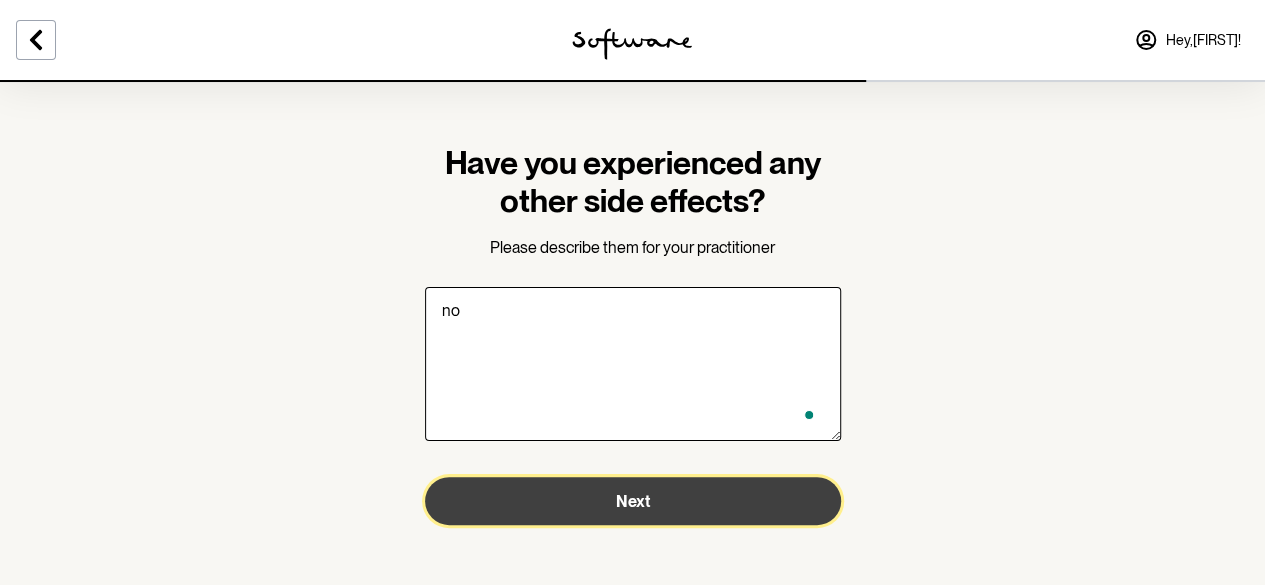 click on "Next" at bounding box center [633, 501] 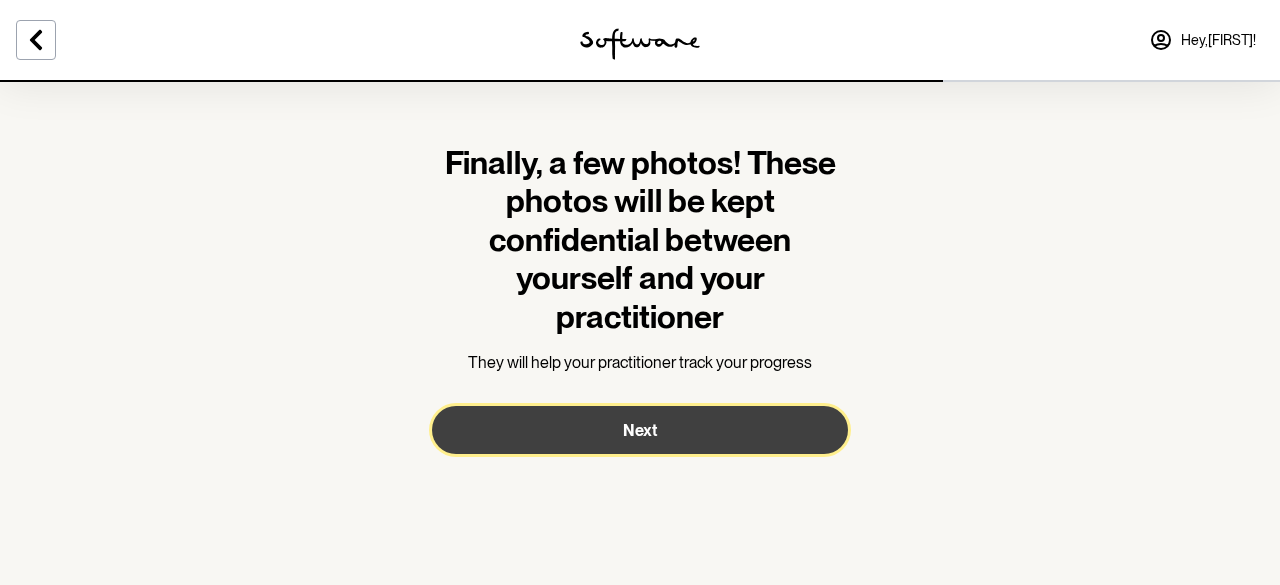 click on "Next" at bounding box center [640, 430] 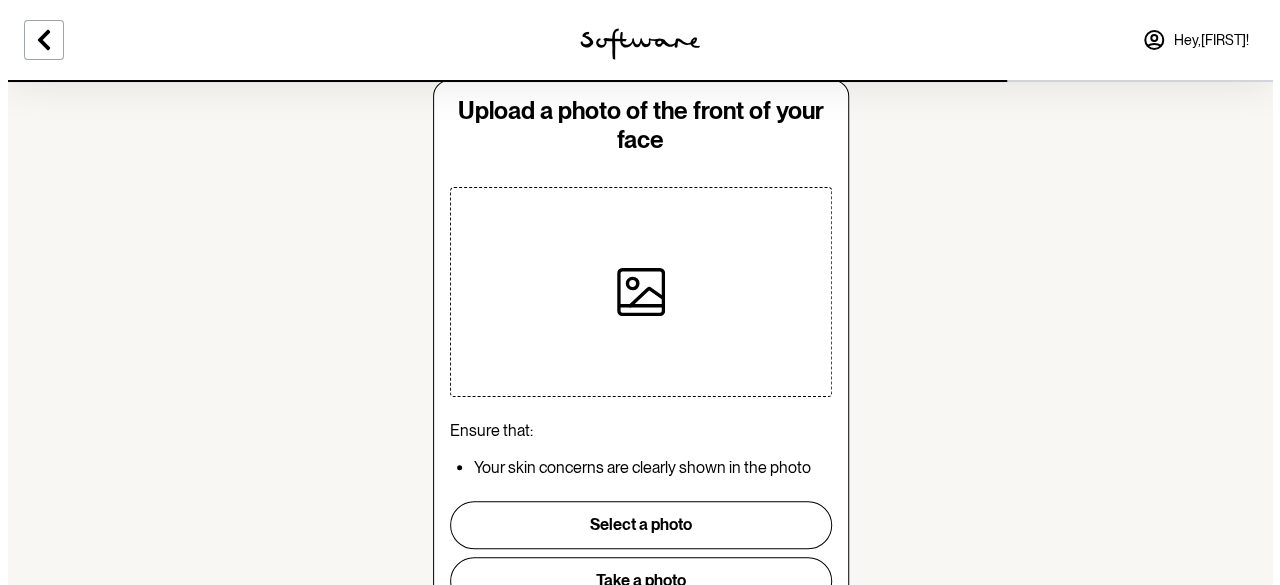 scroll, scrollTop: 164, scrollLeft: 0, axis: vertical 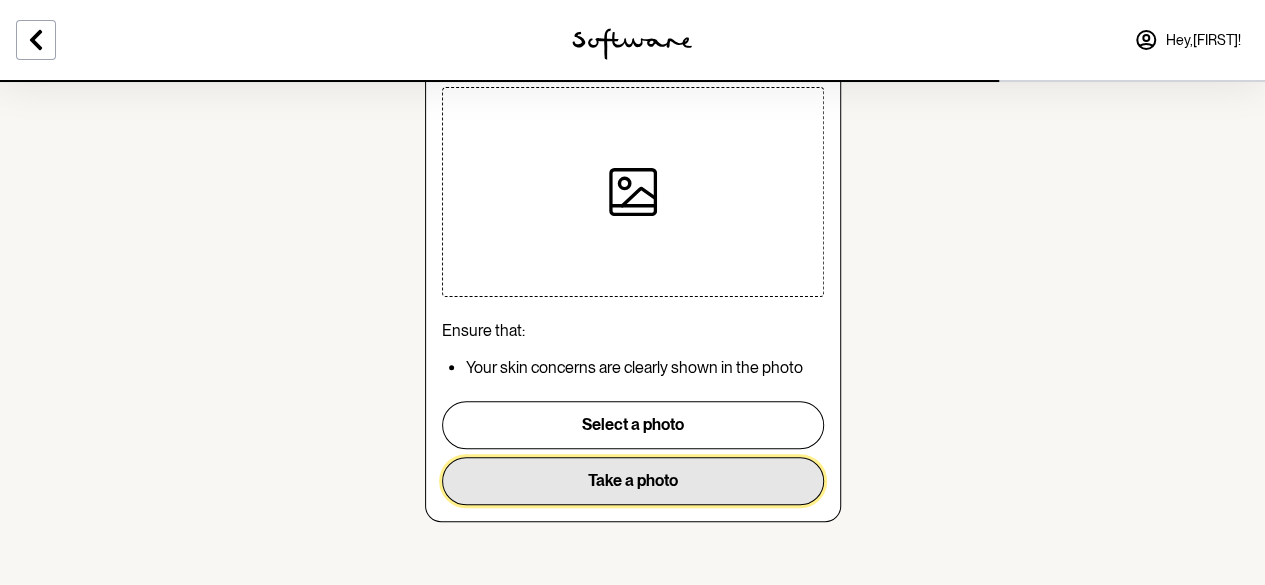 click on "Take a photo" at bounding box center [633, 481] 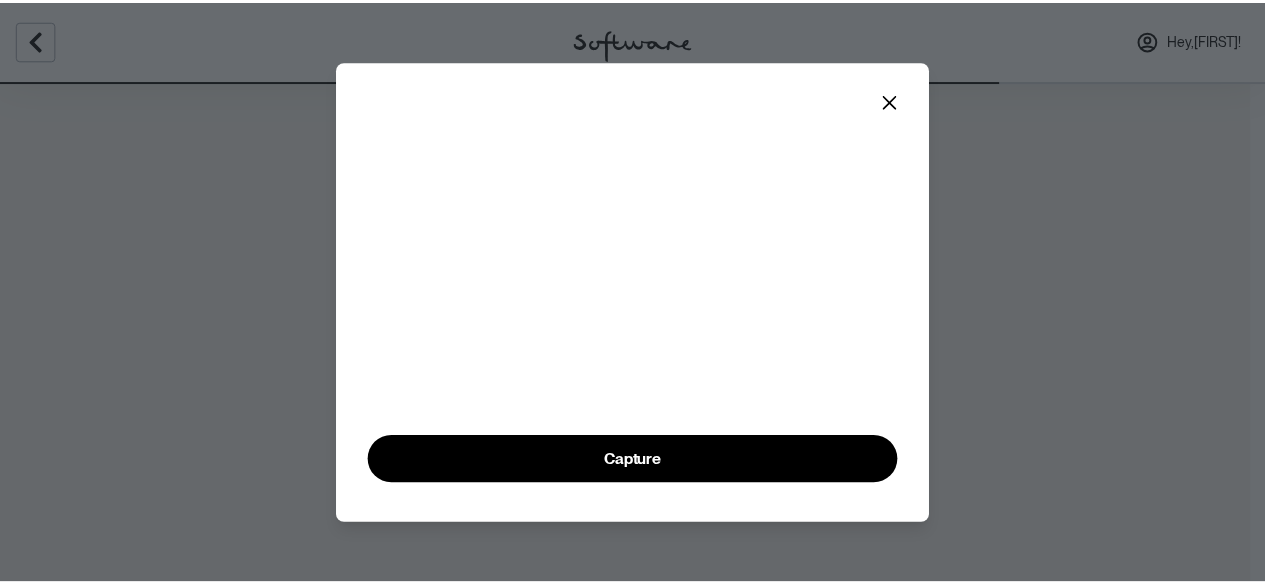 scroll, scrollTop: 121, scrollLeft: 0, axis: vertical 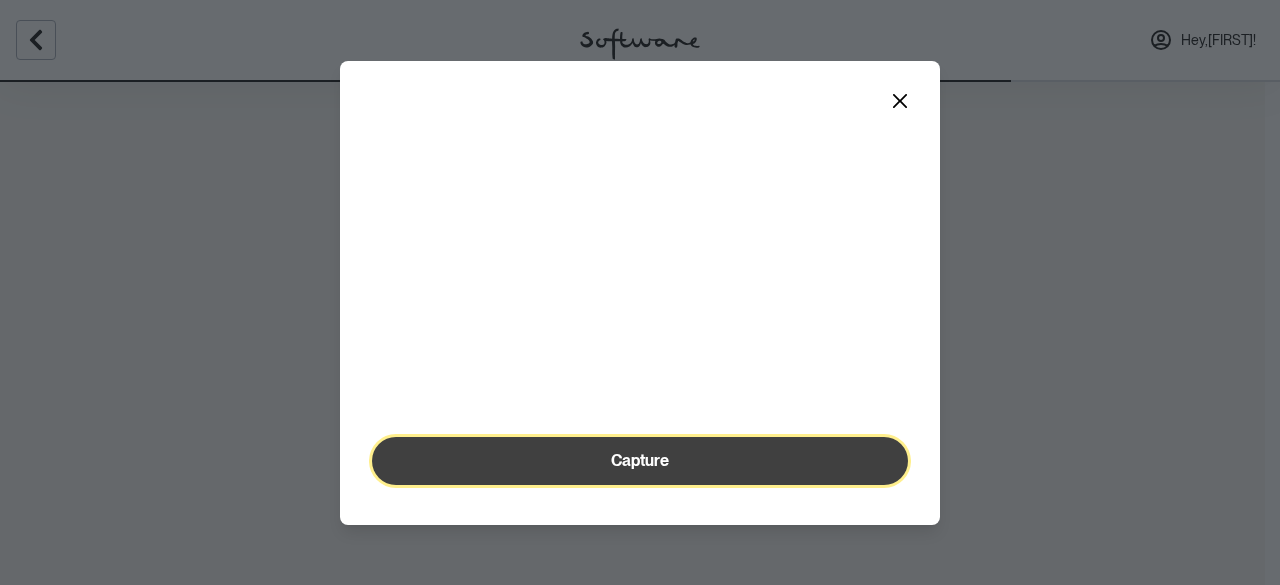 click on "Capture" at bounding box center [640, 461] 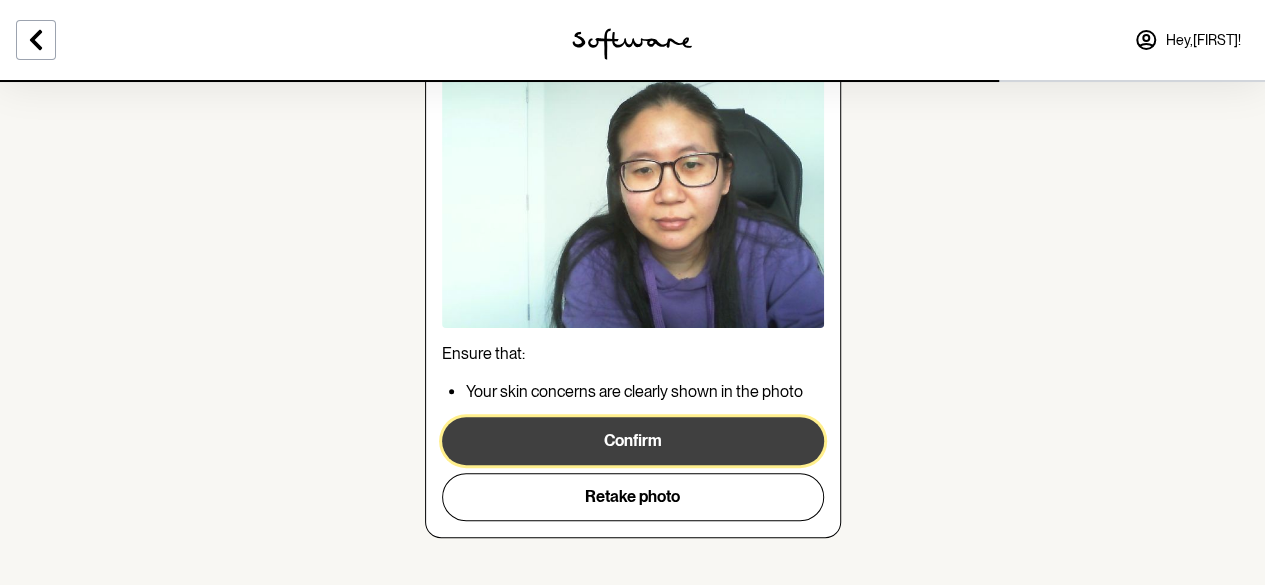click on "Confirm" at bounding box center [633, 441] 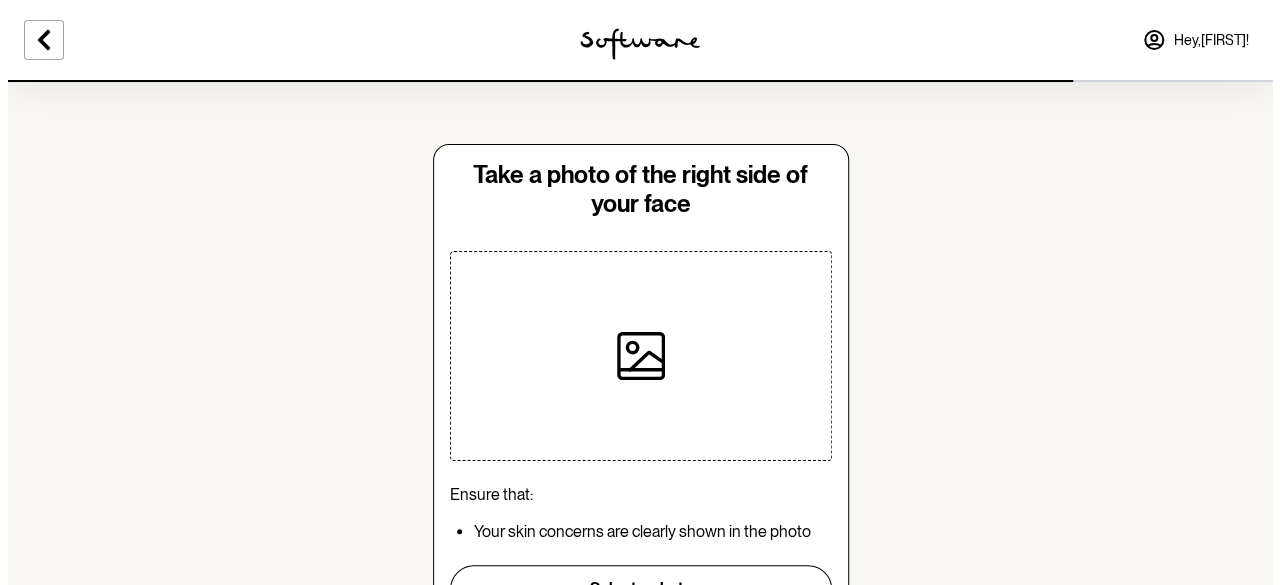scroll, scrollTop: 164, scrollLeft: 0, axis: vertical 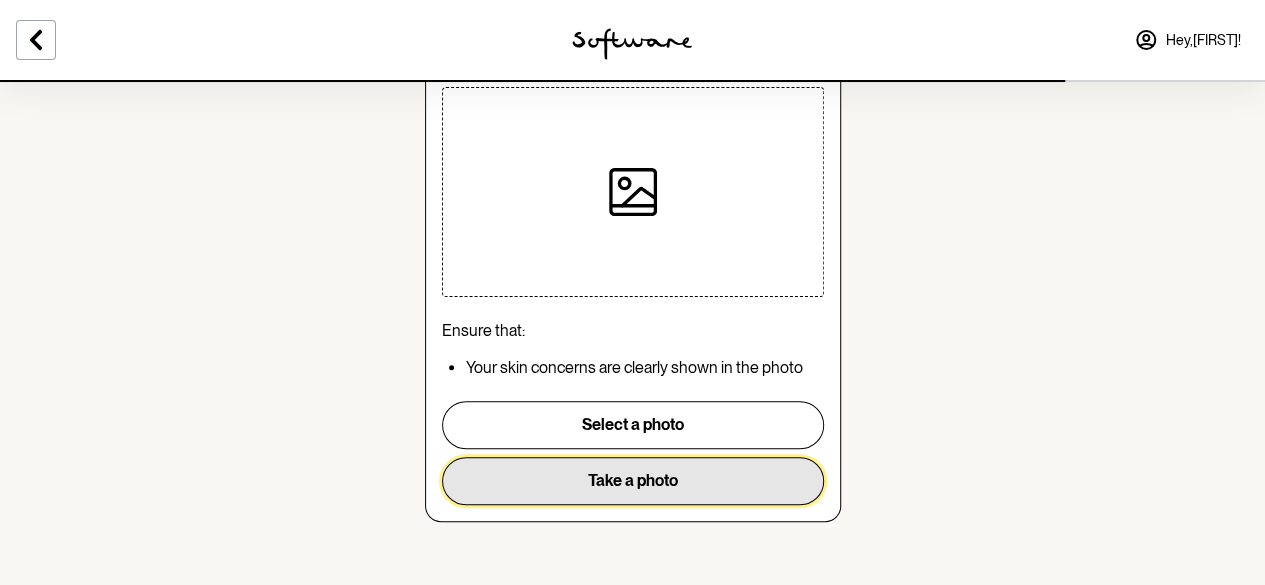 click on "Take a photo" at bounding box center [633, 481] 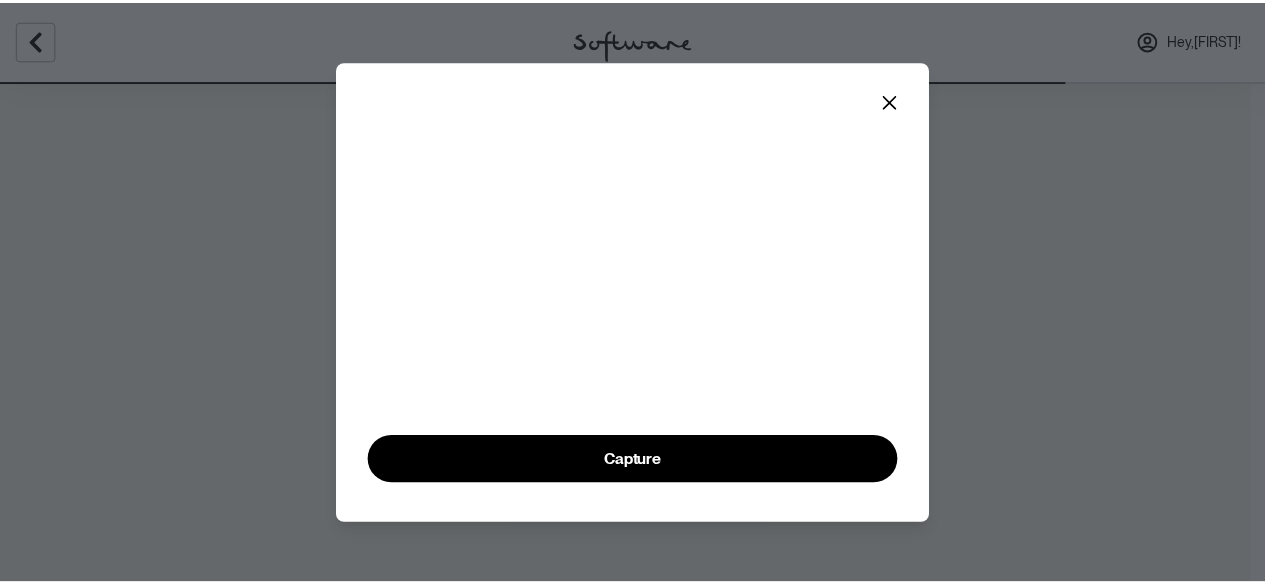 scroll, scrollTop: 121, scrollLeft: 0, axis: vertical 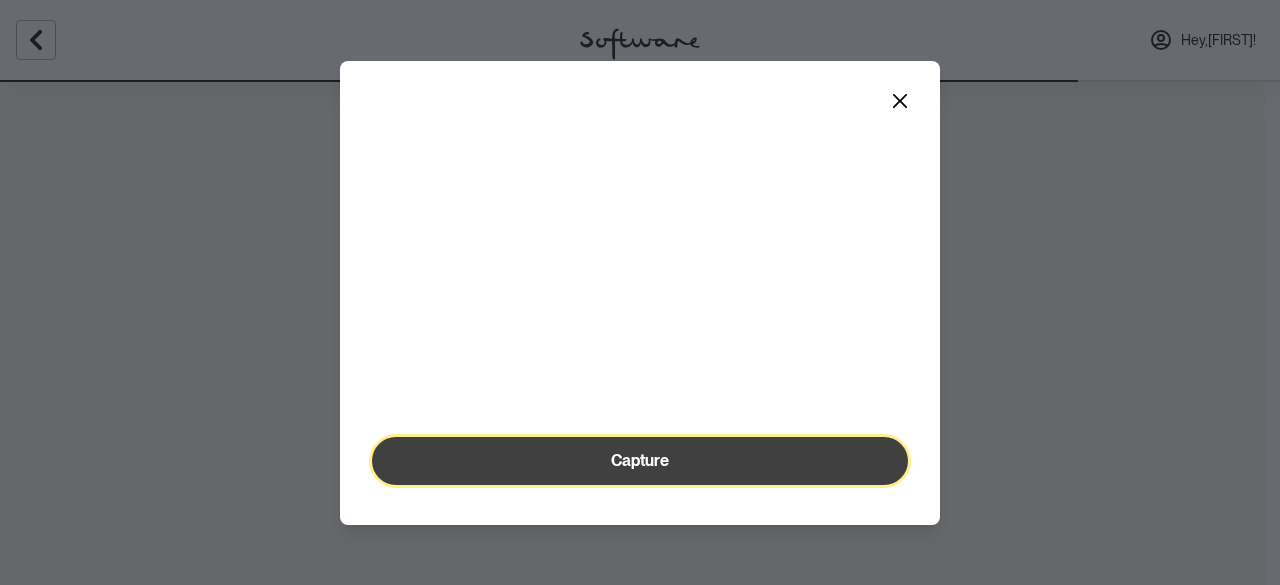 click on "Capture" at bounding box center [640, 460] 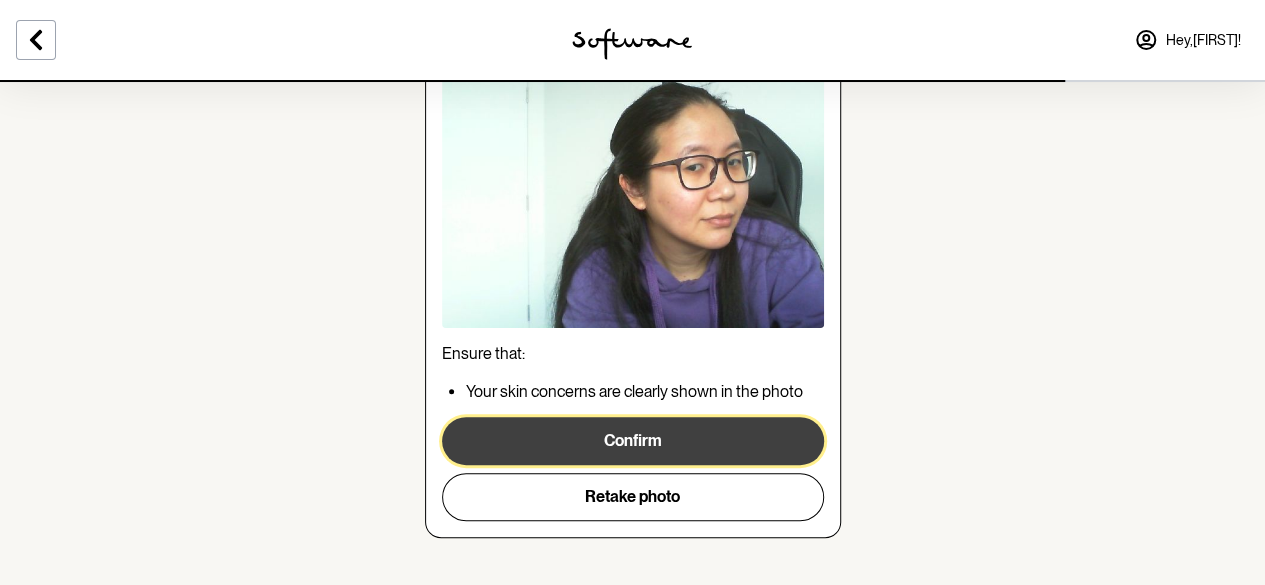 click on "Confirm" at bounding box center (633, 441) 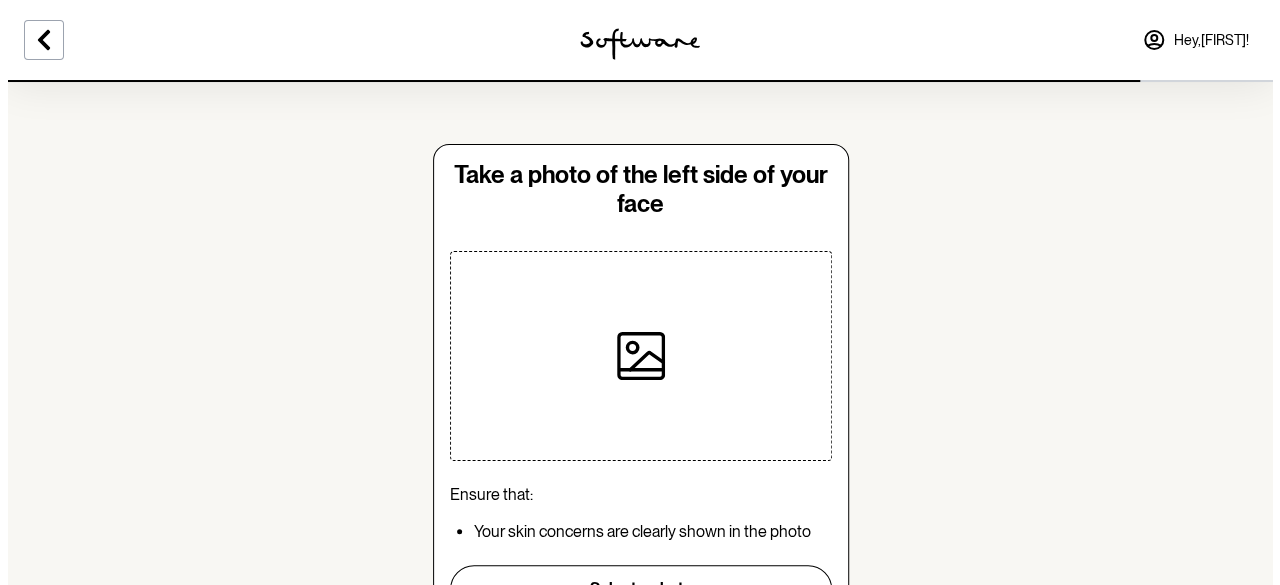 scroll, scrollTop: 164, scrollLeft: 0, axis: vertical 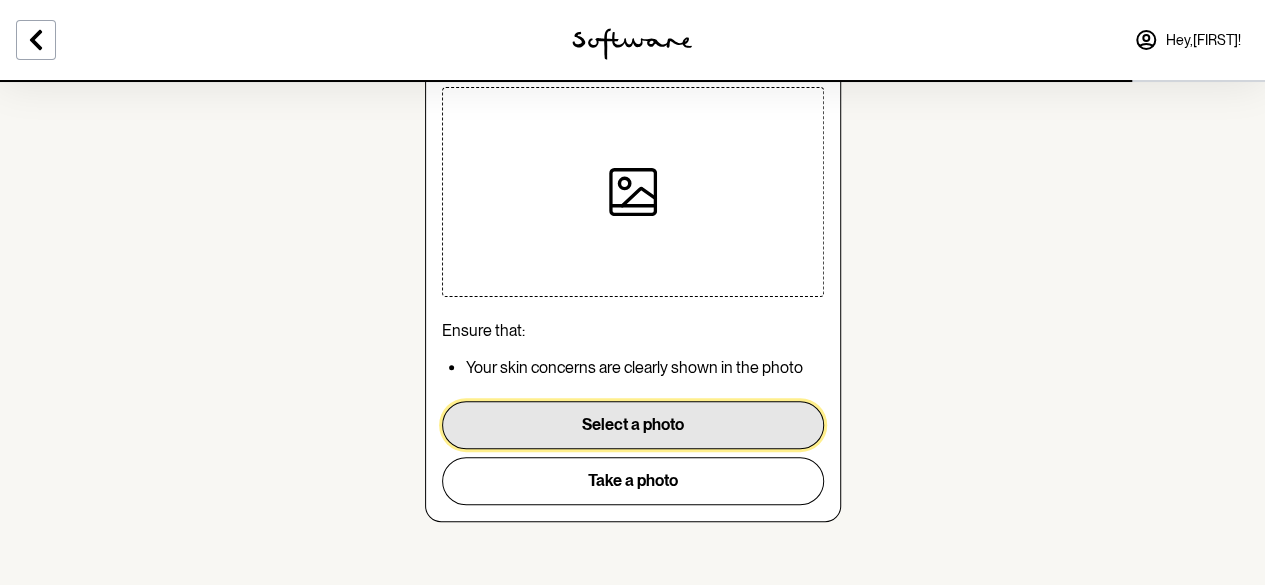 click on "Select a photo" at bounding box center [633, 425] 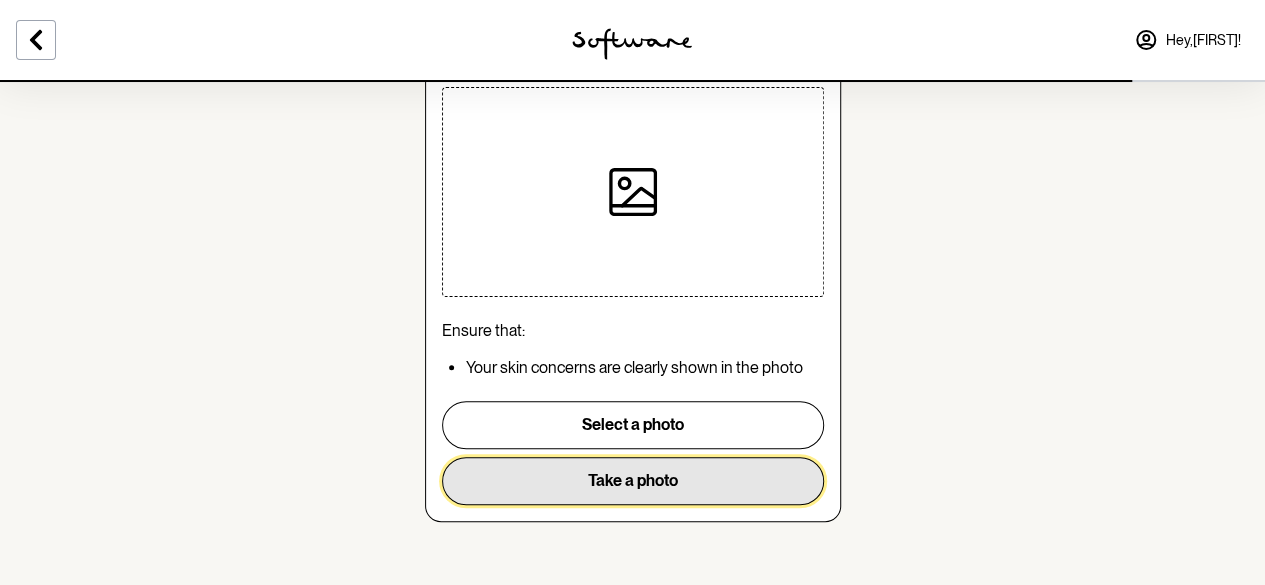 click on "Take a photo" at bounding box center (633, 481) 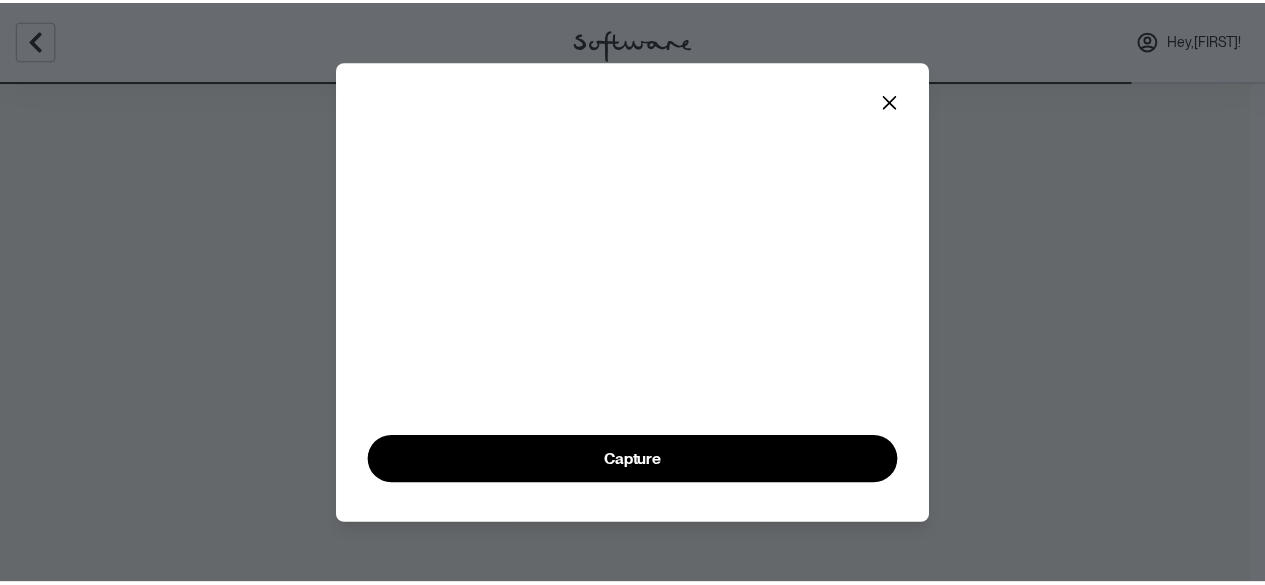 scroll, scrollTop: 121, scrollLeft: 0, axis: vertical 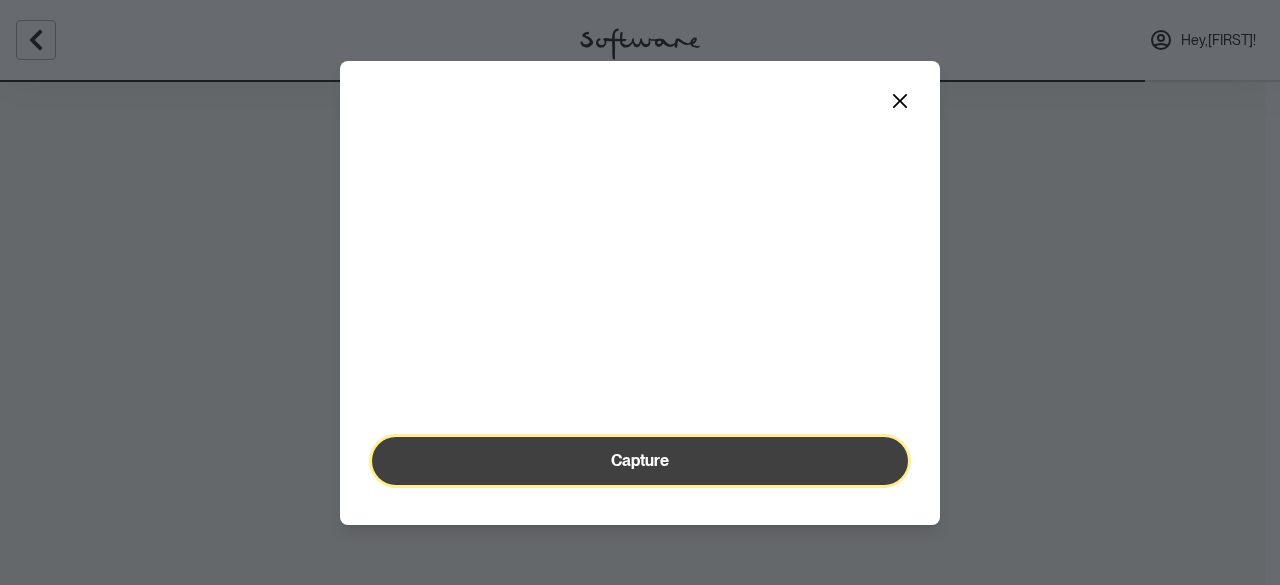 click on "Capture" at bounding box center [640, 461] 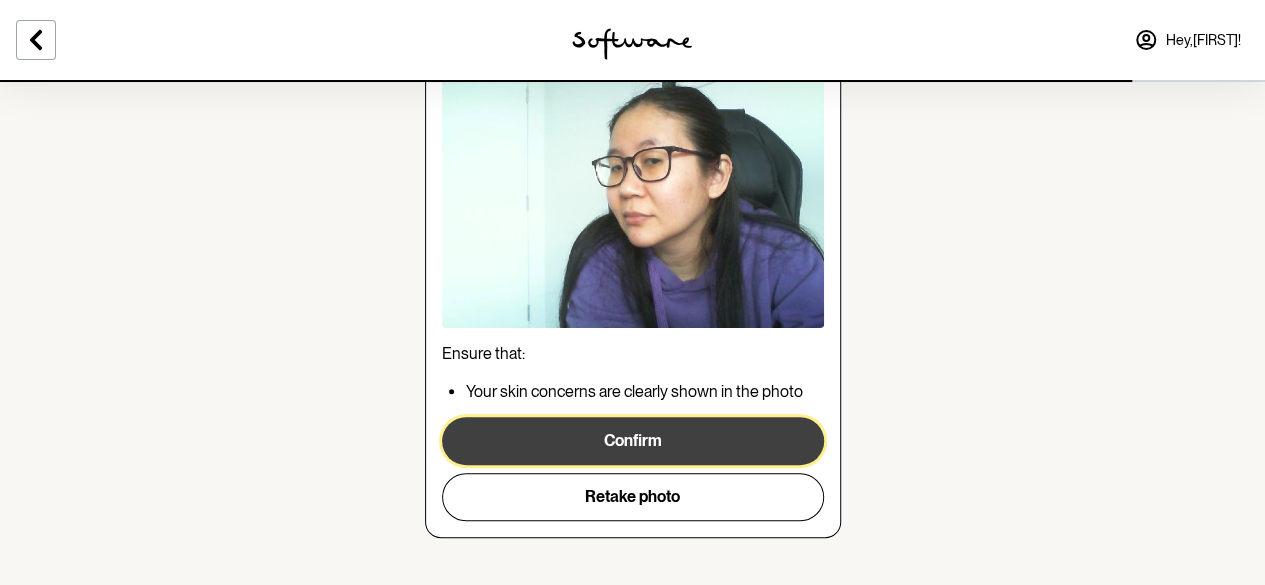 click on "Confirm" at bounding box center [633, 441] 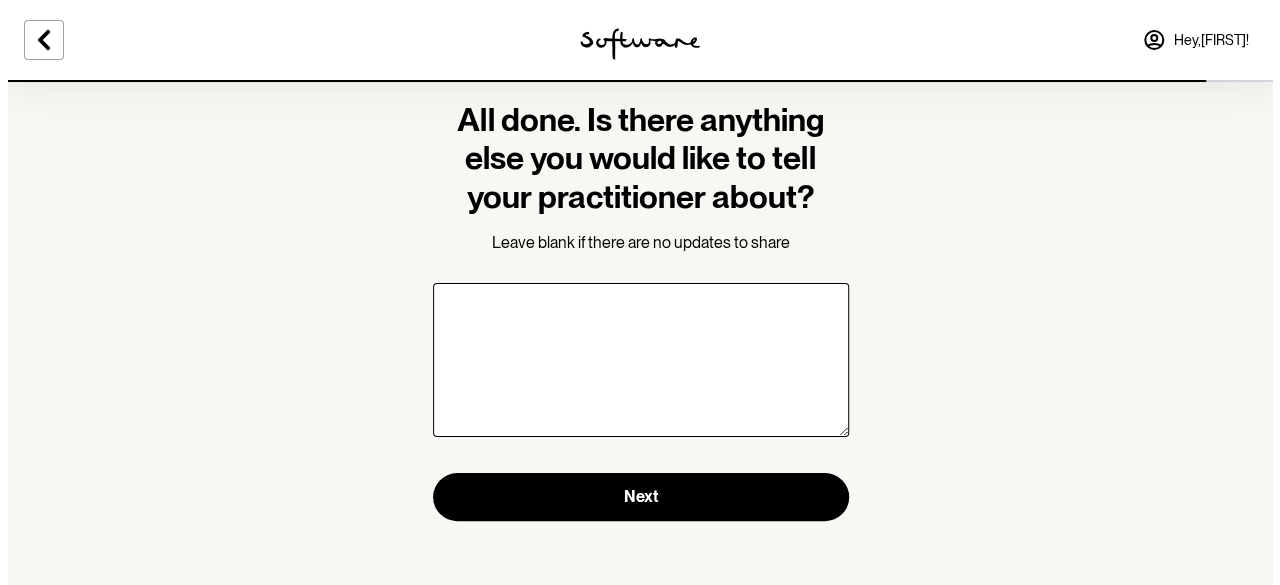 scroll, scrollTop: 0, scrollLeft: 0, axis: both 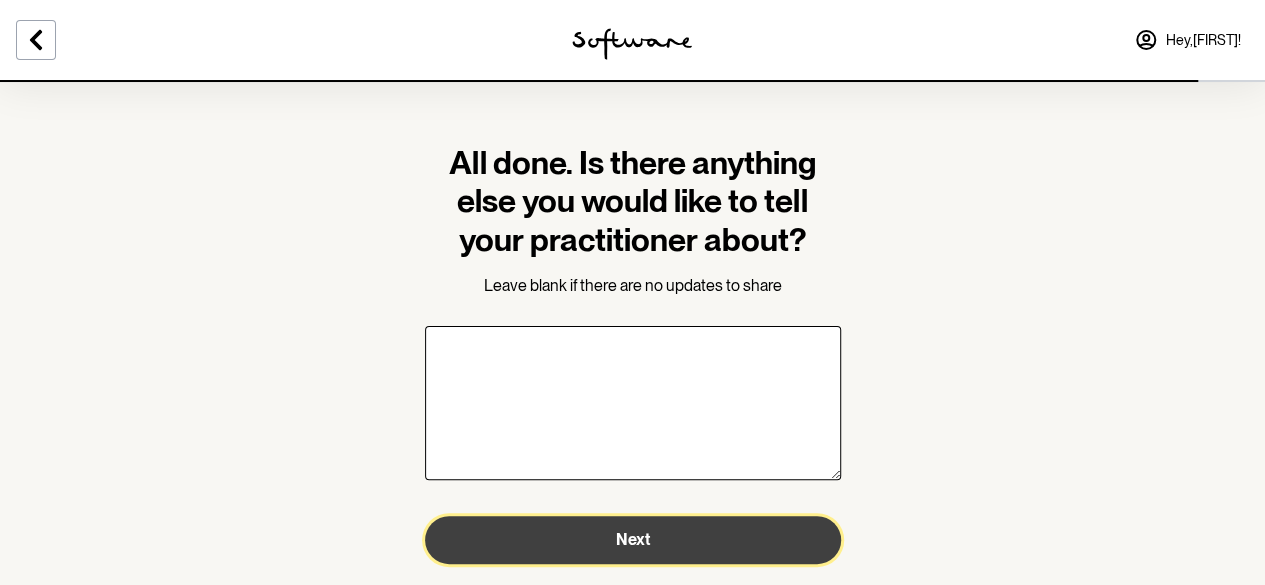 click on "Next" at bounding box center [633, 540] 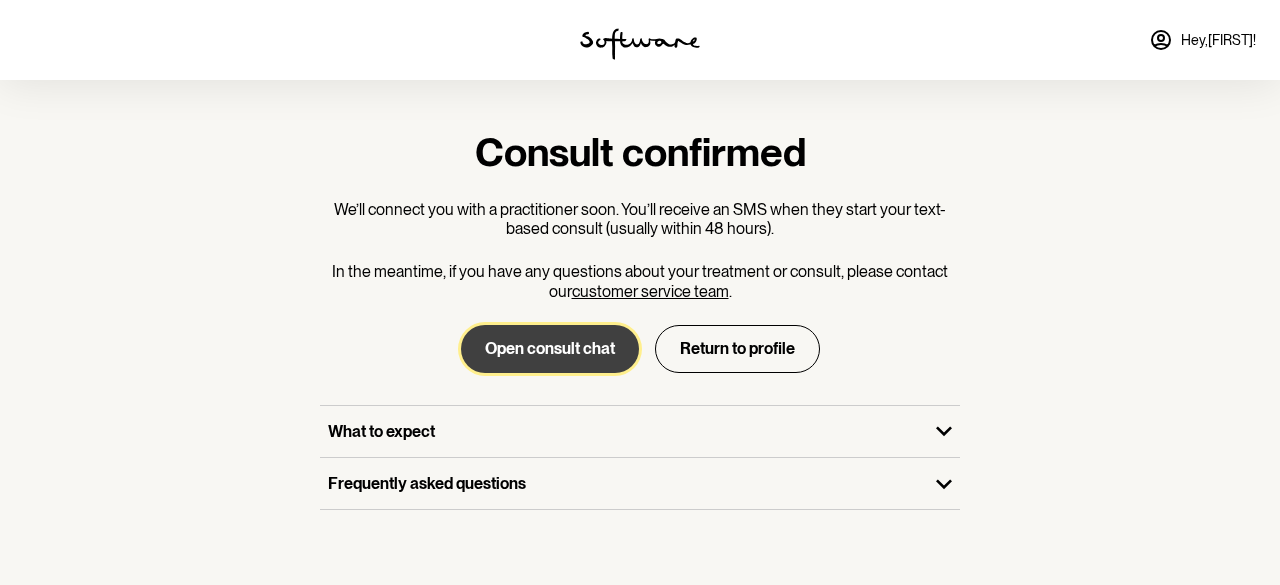 click on "Open consult chat" at bounding box center (550, 349) 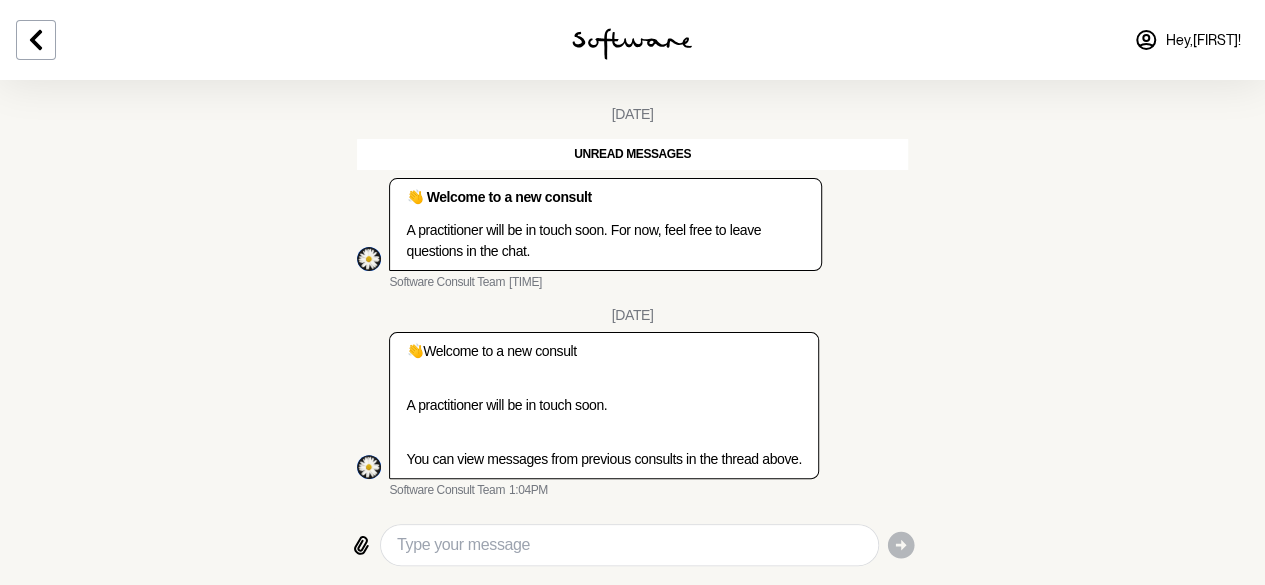 scroll, scrollTop: 0, scrollLeft: 0, axis: both 